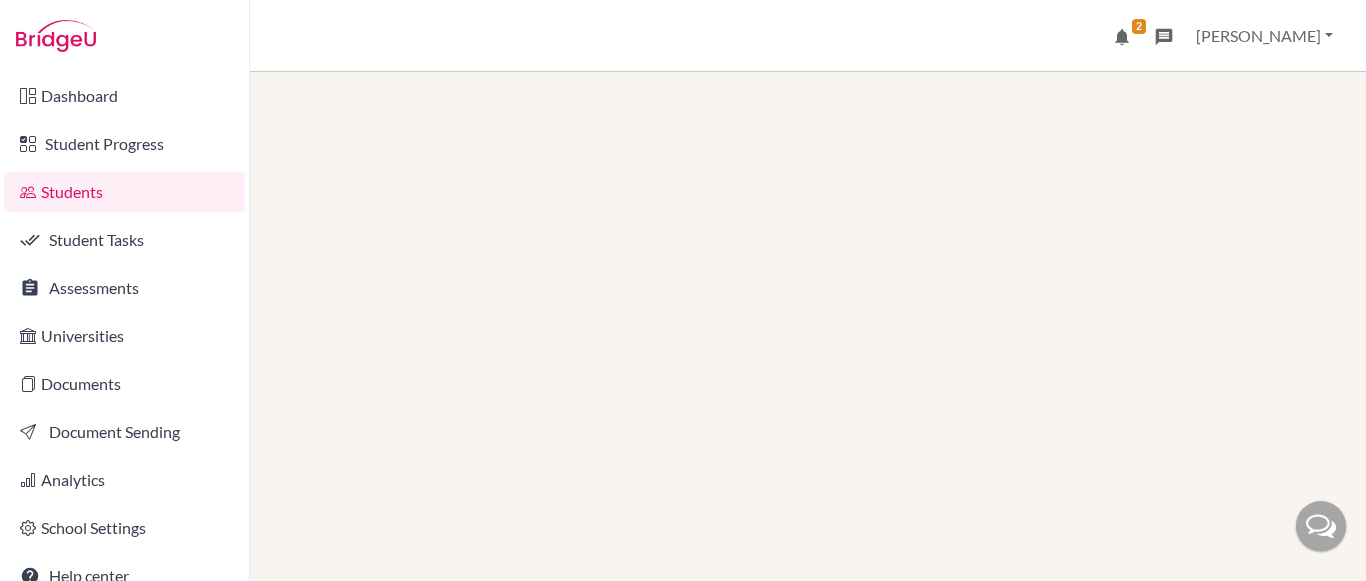 scroll, scrollTop: 0, scrollLeft: 0, axis: both 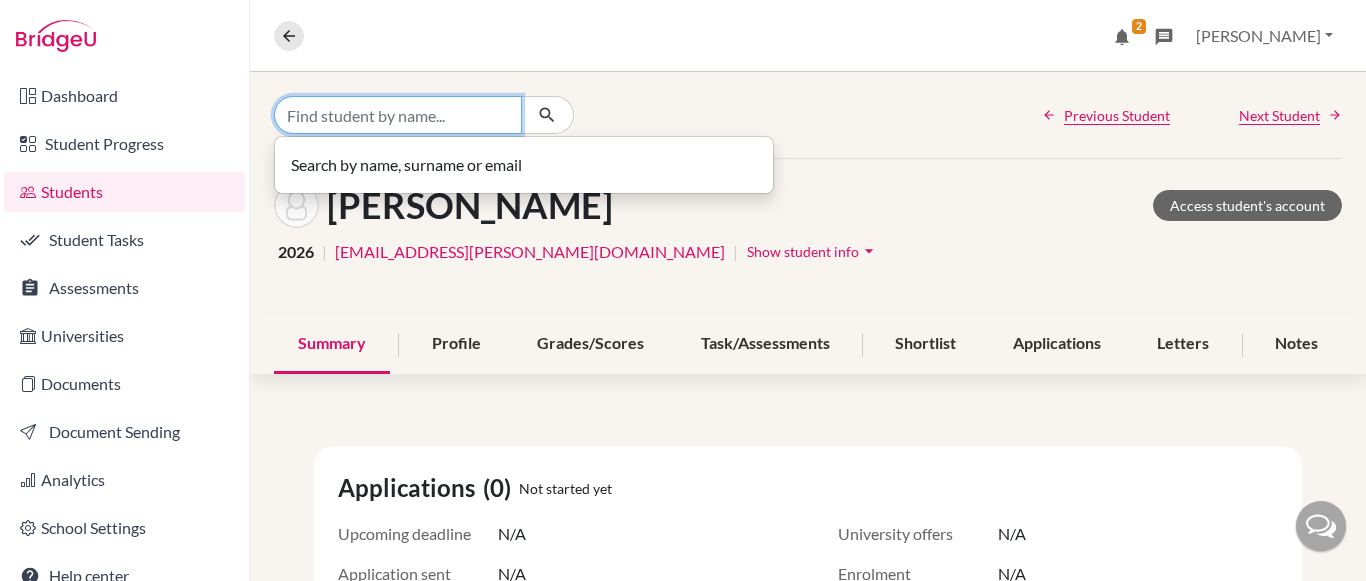 click at bounding box center [398, 115] 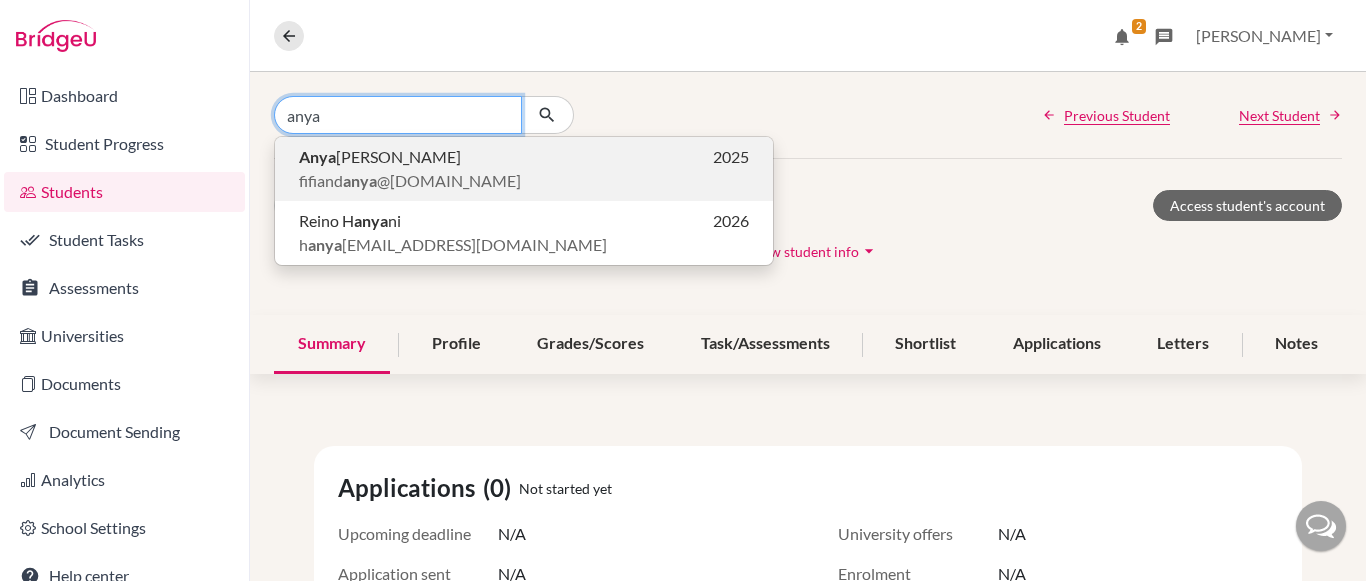 type on "anya" 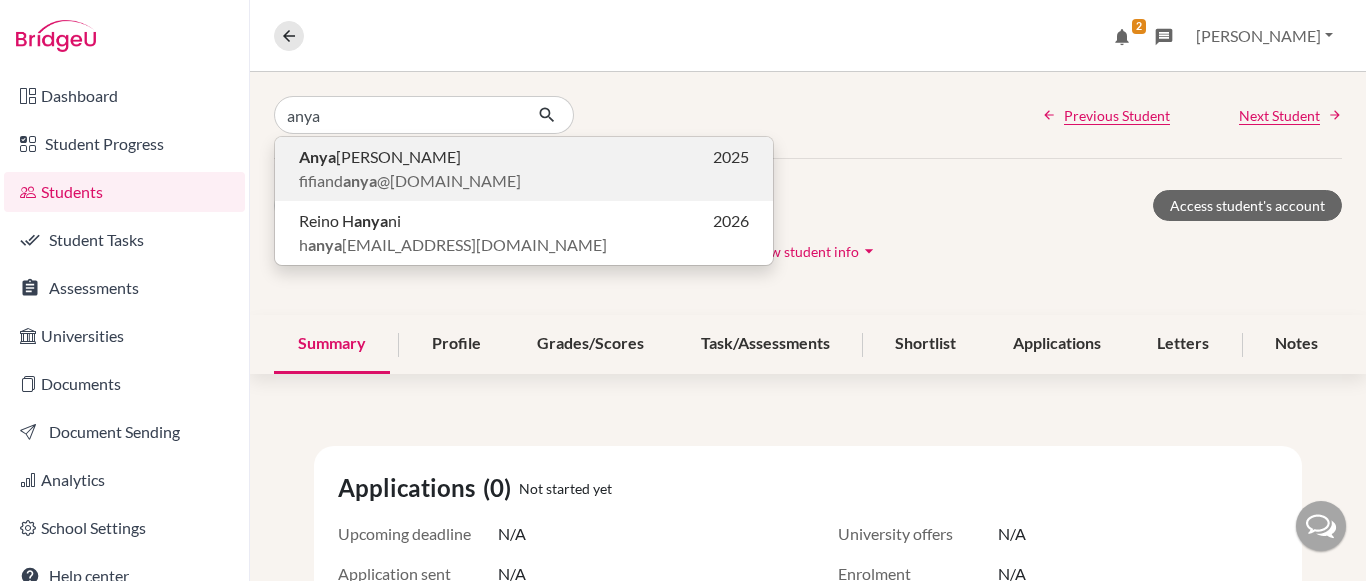 click on "fifiand anya @gmail.com" at bounding box center (410, 181) 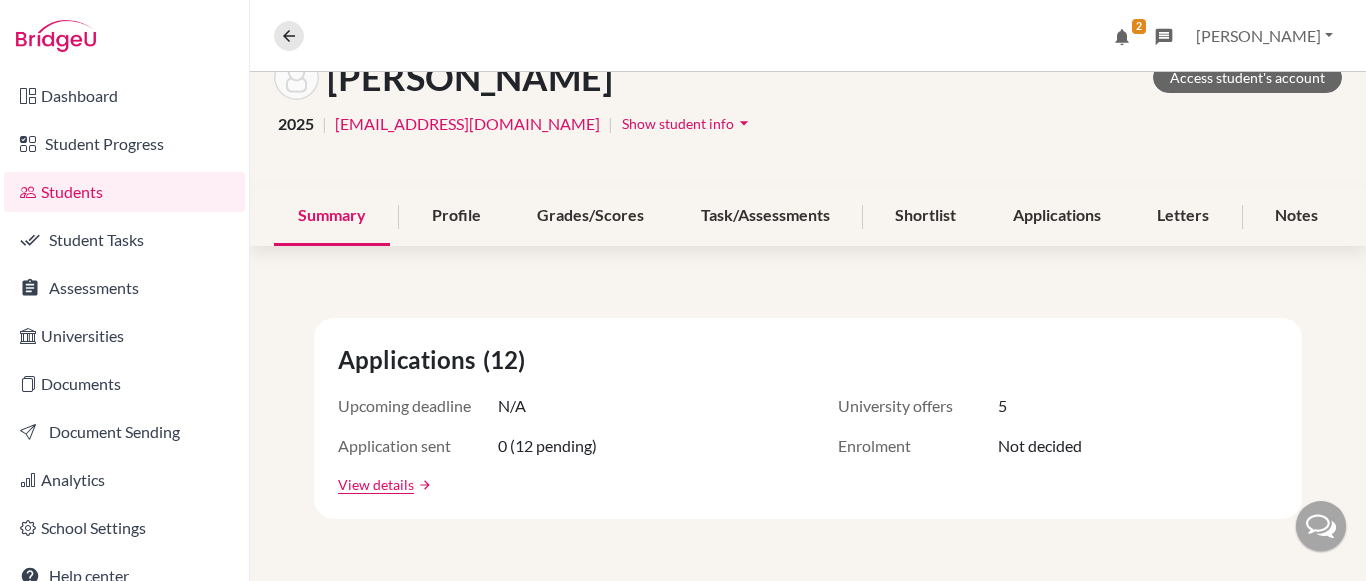 scroll, scrollTop: 129, scrollLeft: 0, axis: vertical 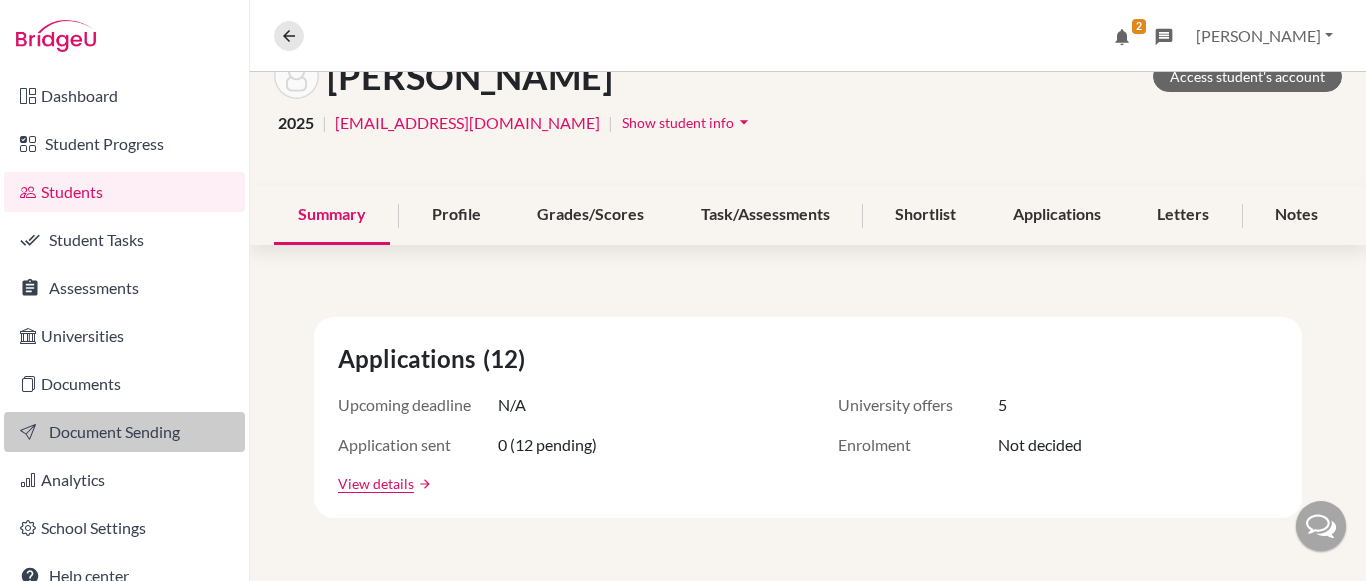 click on "Document Sending" at bounding box center (124, 432) 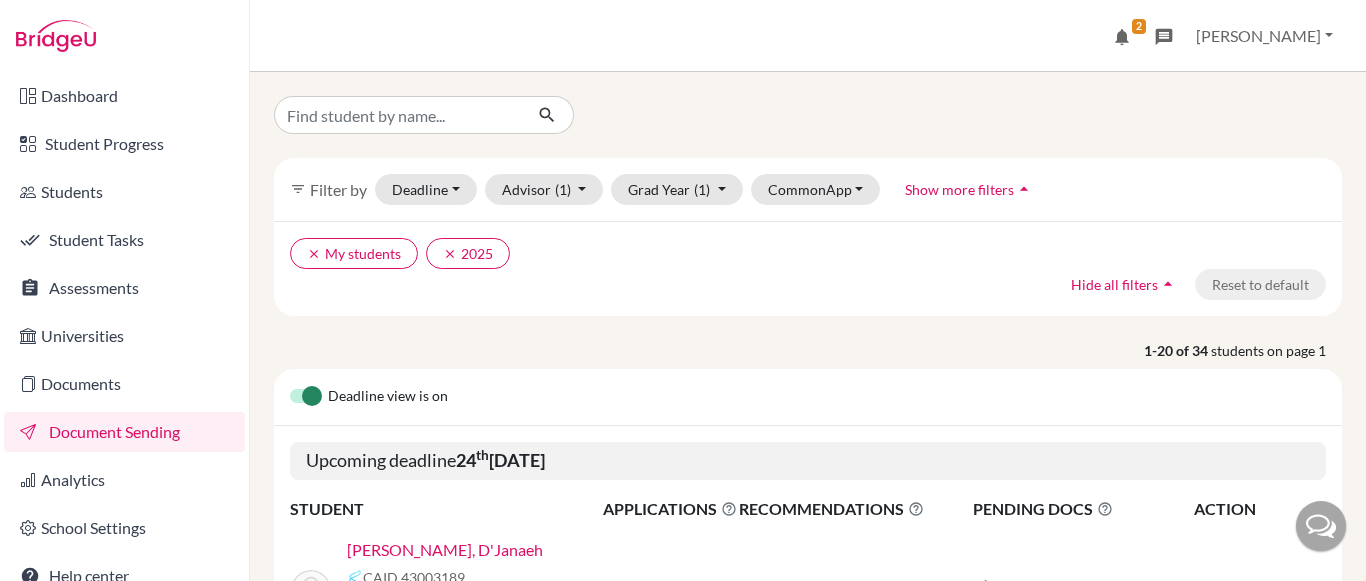 scroll, scrollTop: 0, scrollLeft: 0, axis: both 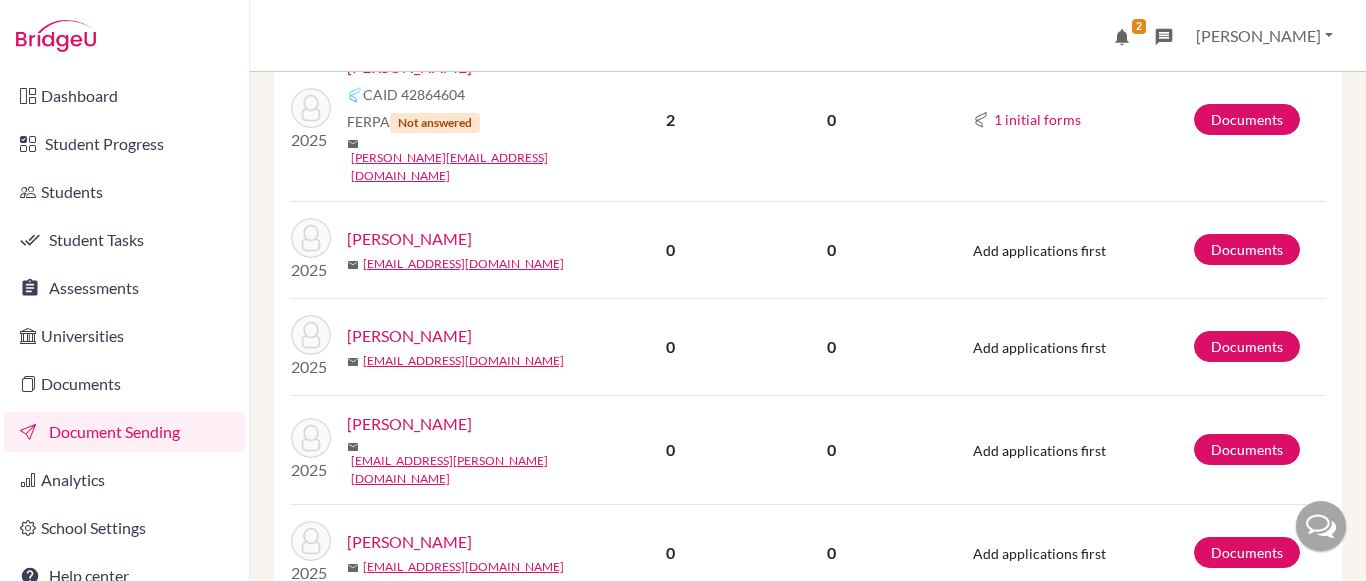 click on "2" at bounding box center (794, 882) 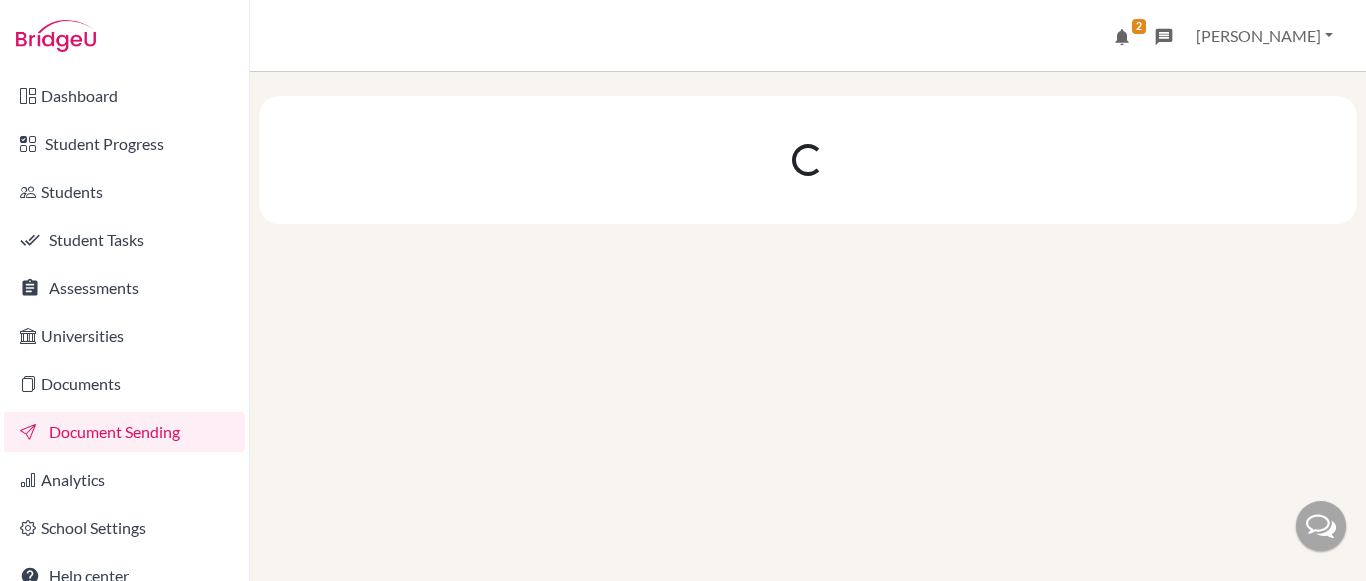 scroll, scrollTop: 0, scrollLeft: 0, axis: both 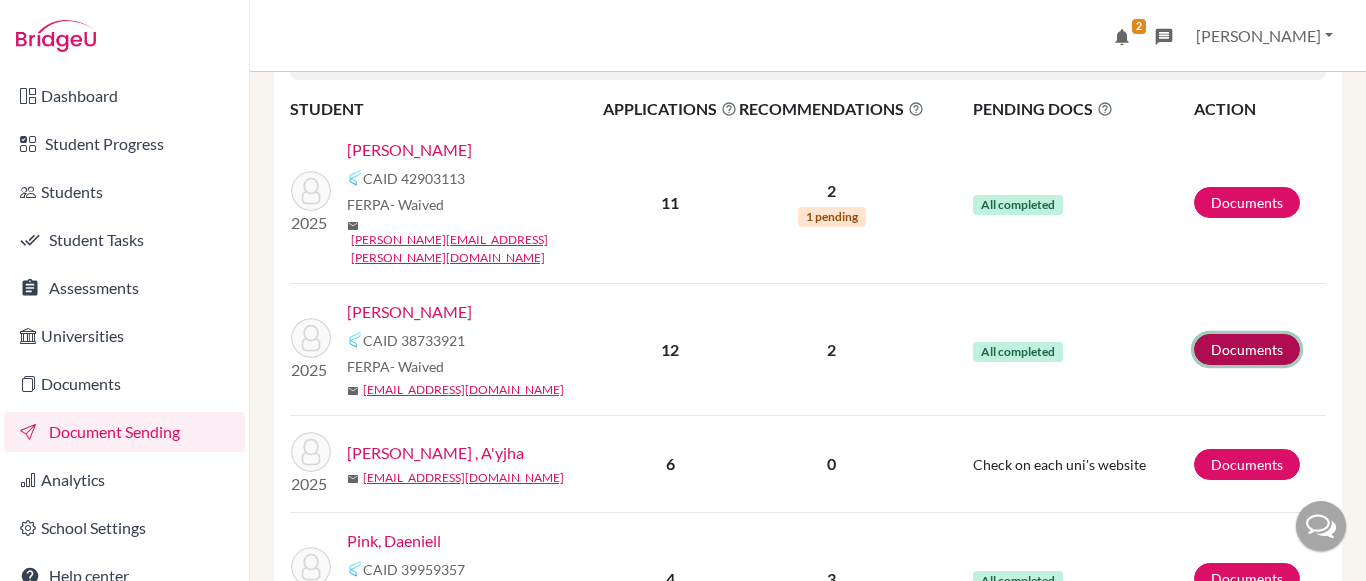 click on "Documents" at bounding box center [1247, 349] 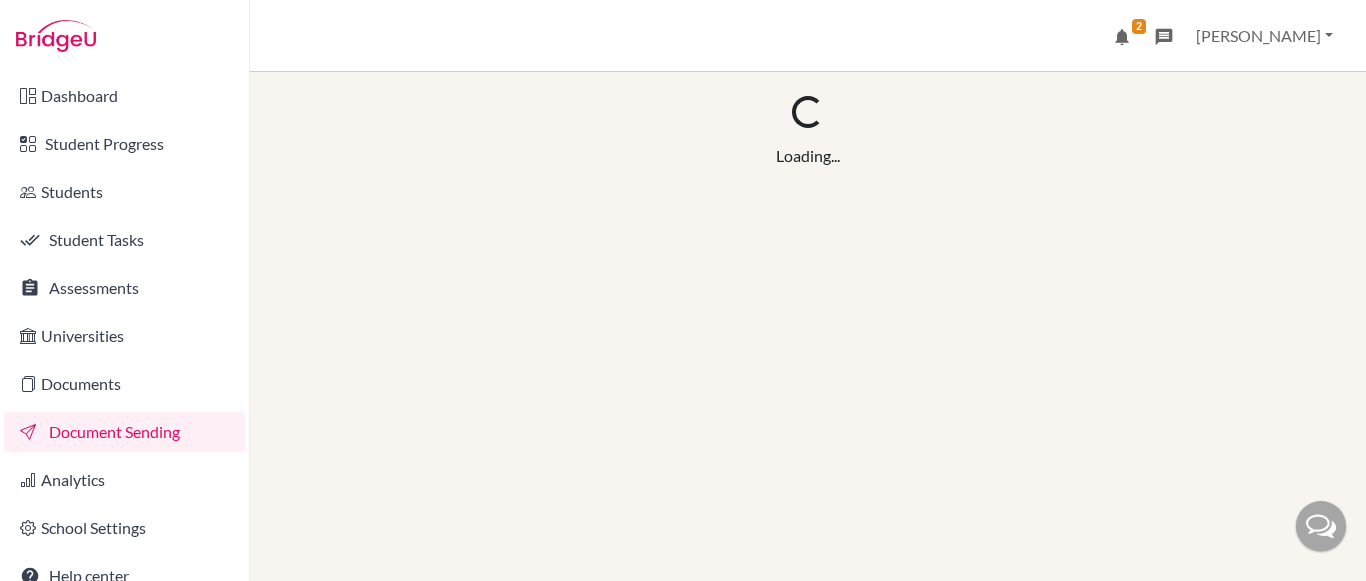 scroll, scrollTop: 0, scrollLeft: 0, axis: both 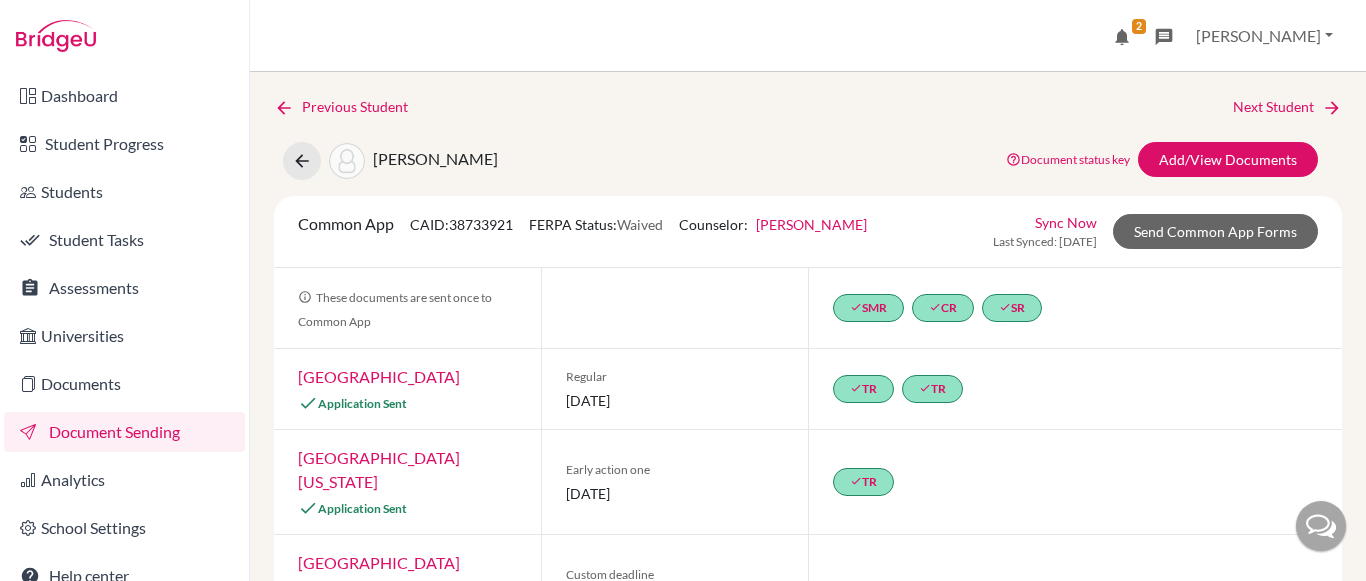click on "done  SMR done  CR done  SR" at bounding box center (1075, 308) 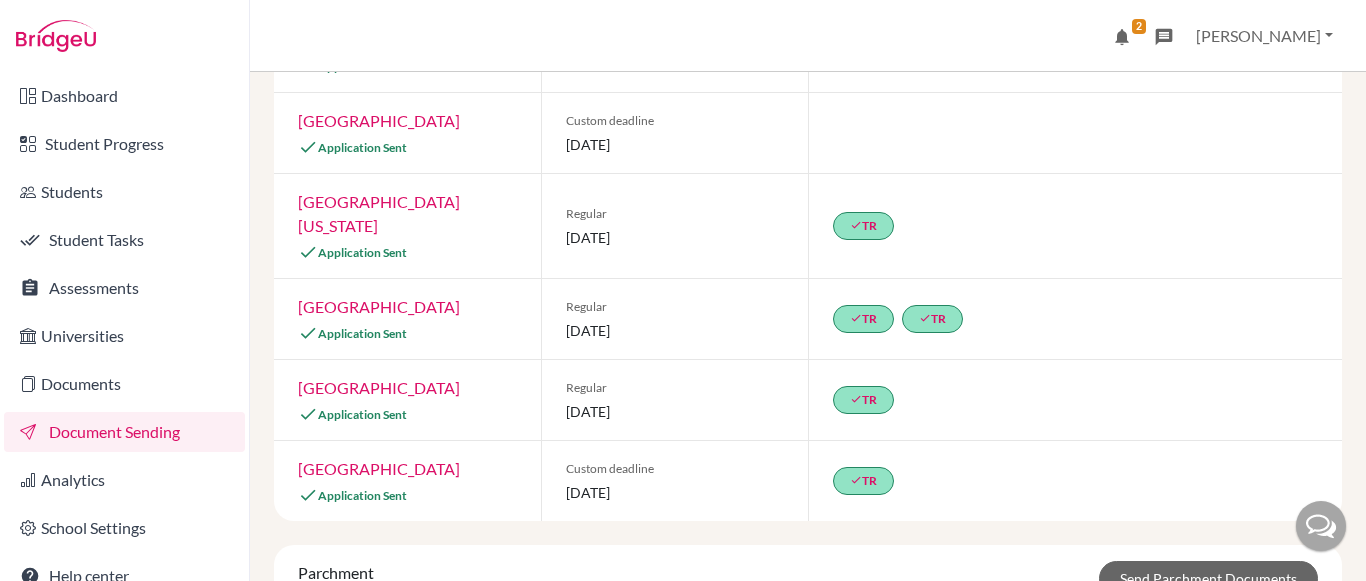 scroll, scrollTop: 0, scrollLeft: 0, axis: both 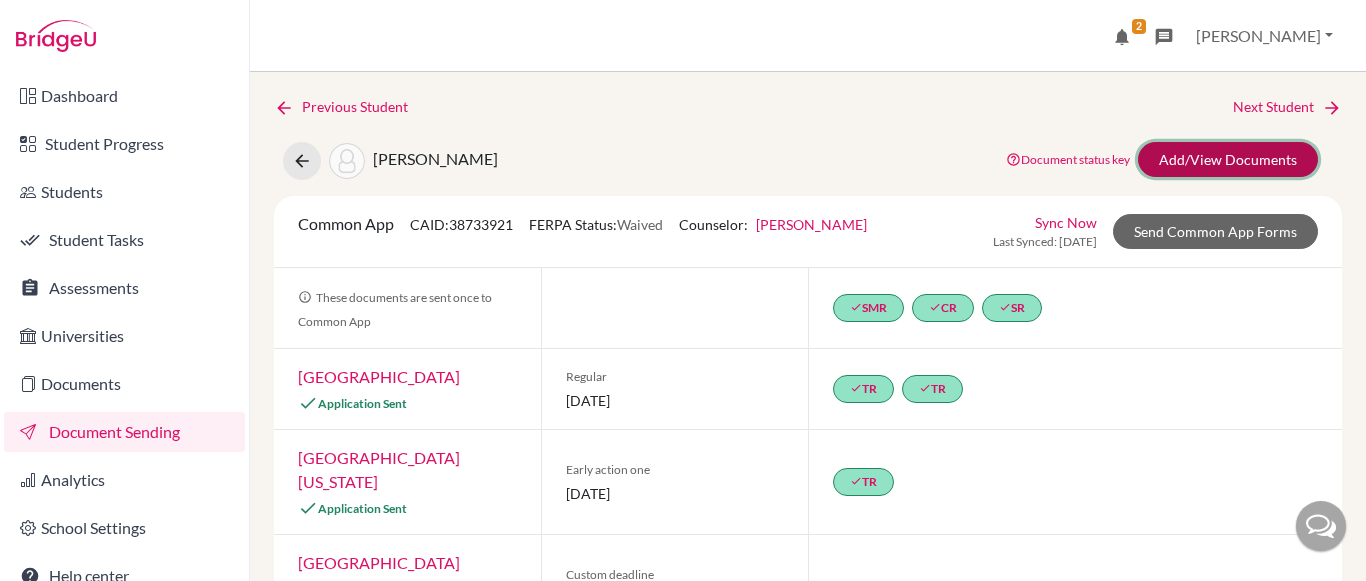 click on "Add/View Documents" at bounding box center (1228, 159) 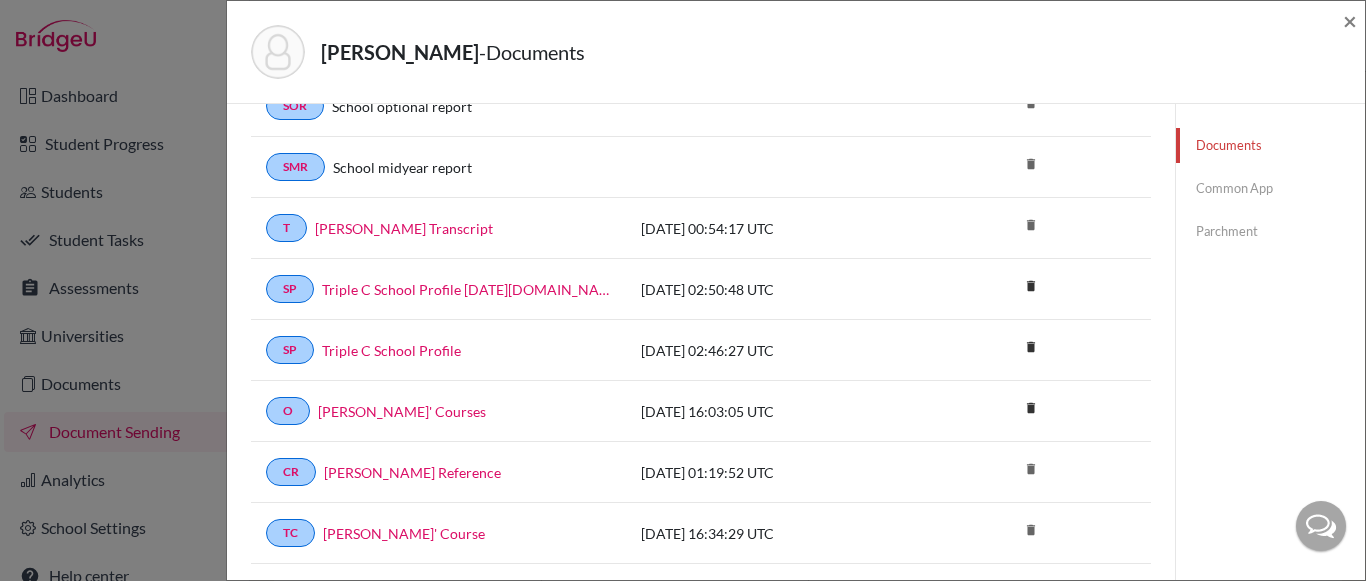 scroll, scrollTop: 189, scrollLeft: 0, axis: vertical 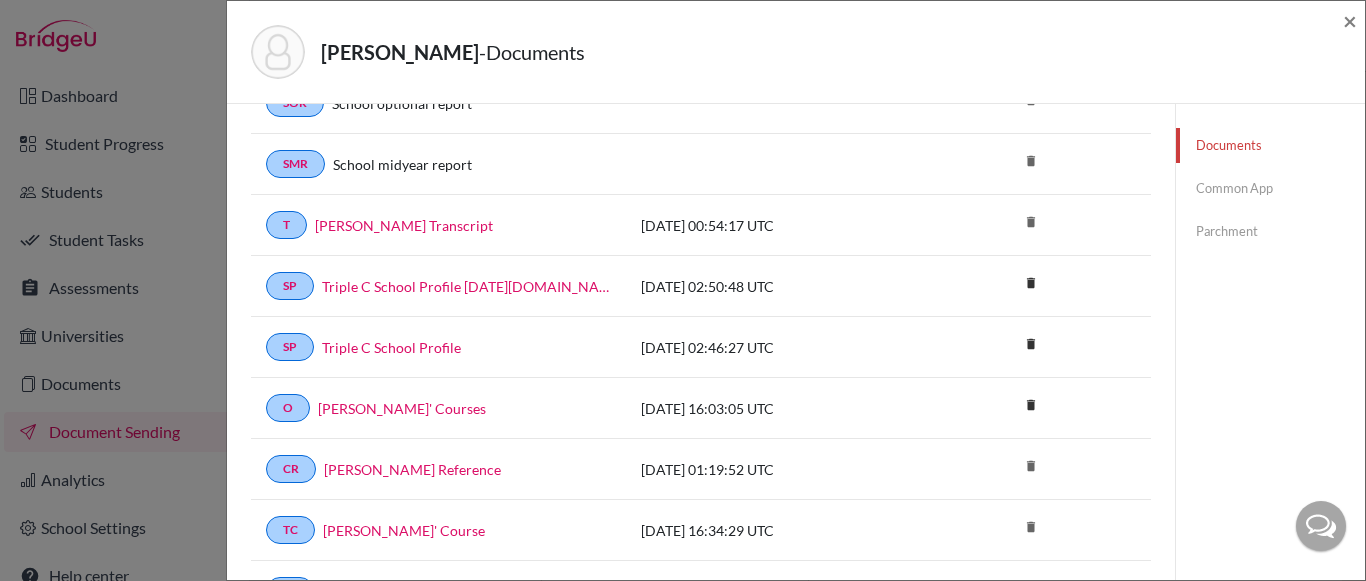 click on "Common App" 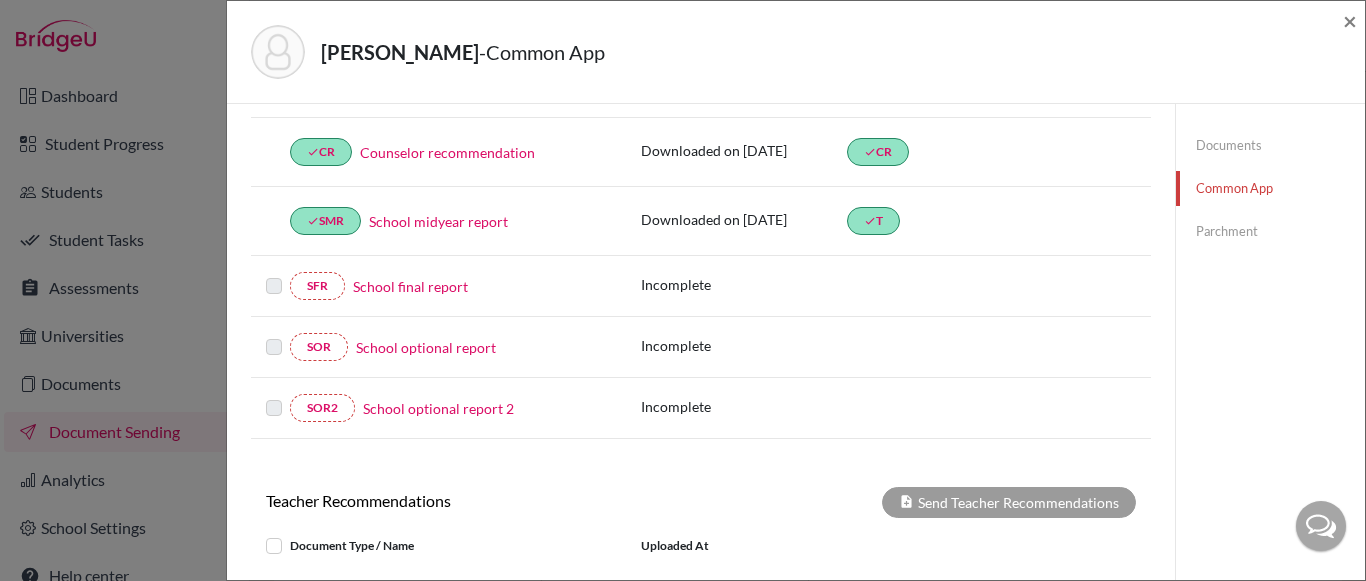 scroll, scrollTop: 358, scrollLeft: 0, axis: vertical 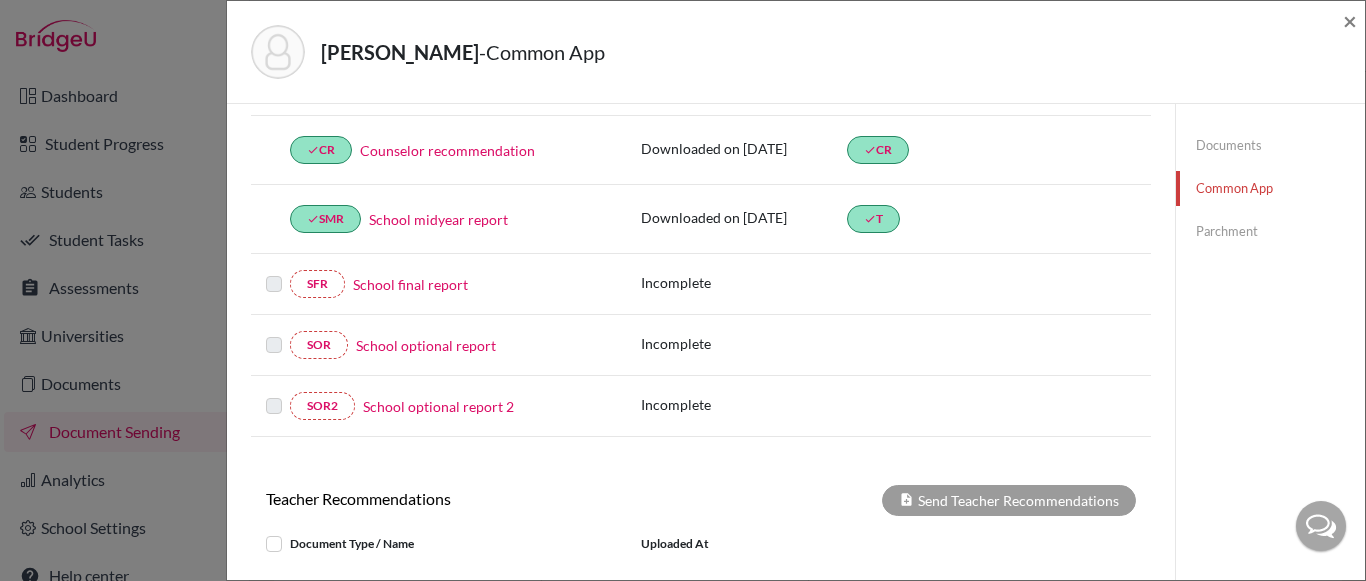 click at bounding box center [274, 272] 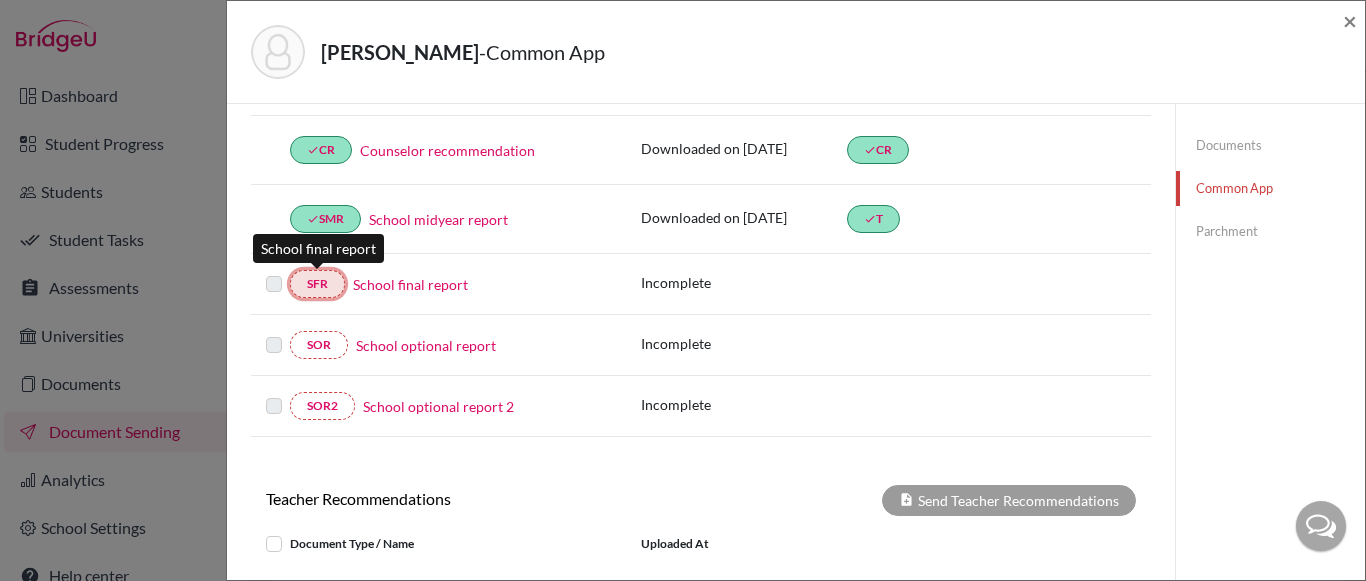 click on "SFR" at bounding box center (317, 284) 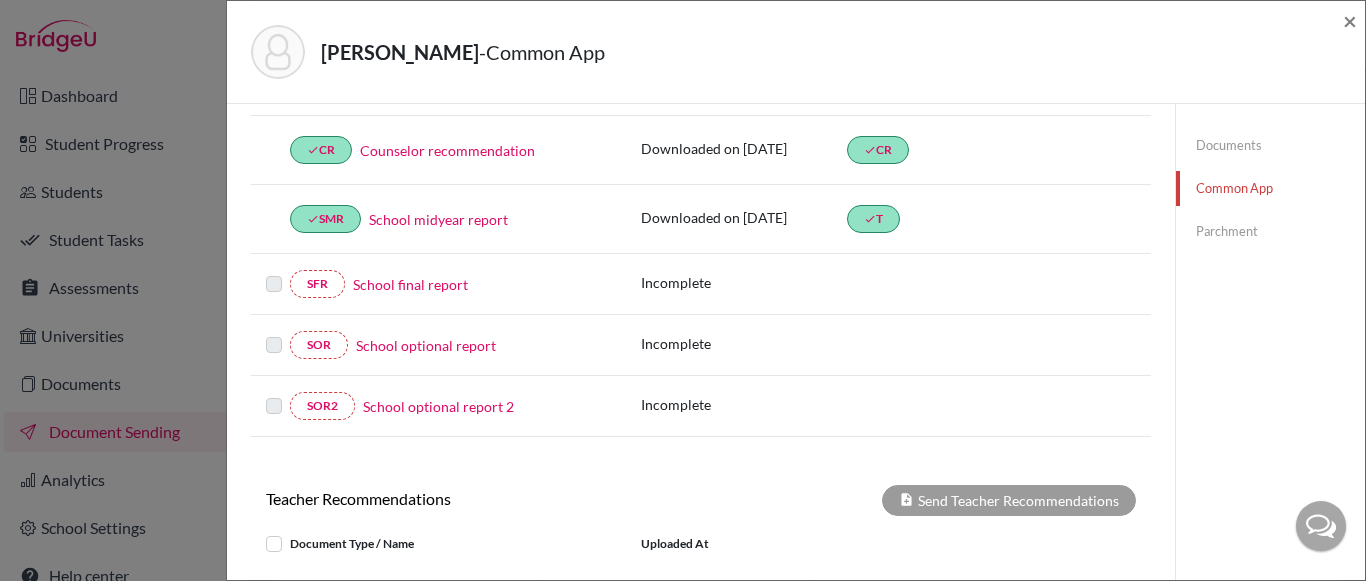 click on "School final report" at bounding box center [410, 284] 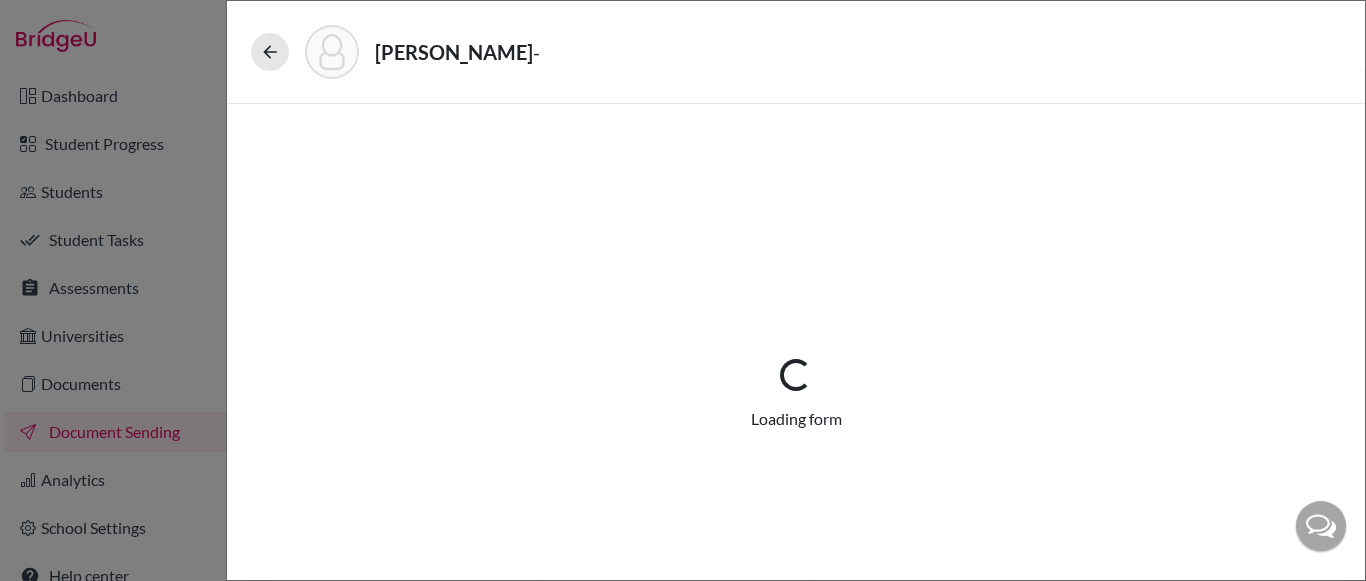 select on "1" 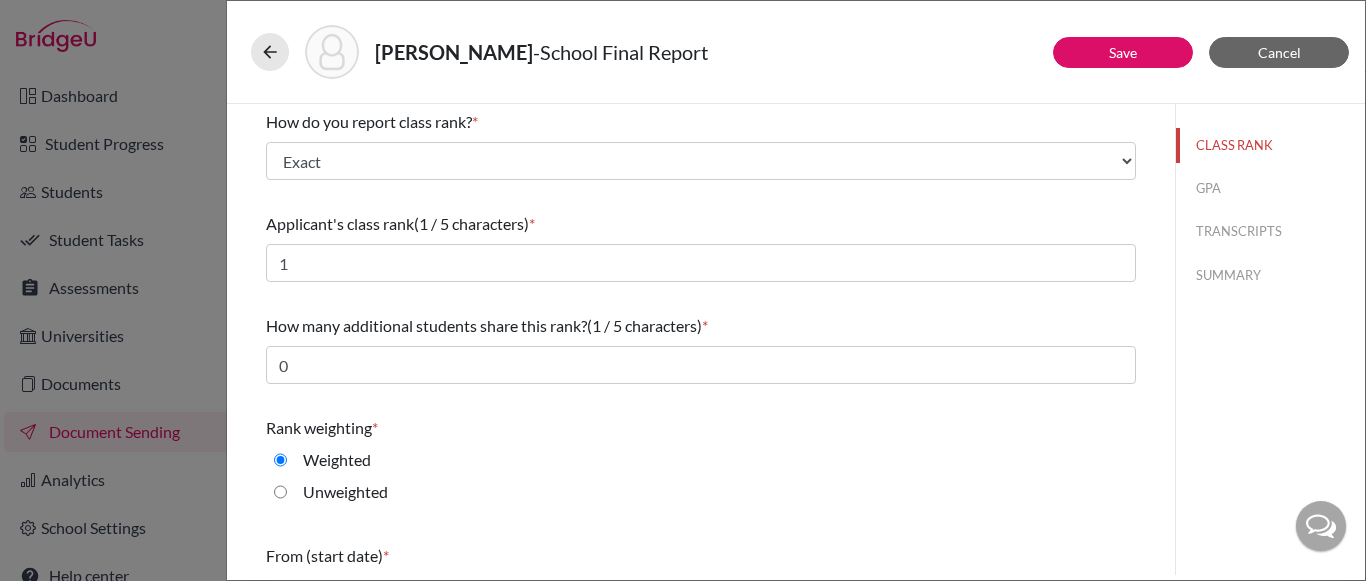 scroll, scrollTop: 204, scrollLeft: 0, axis: vertical 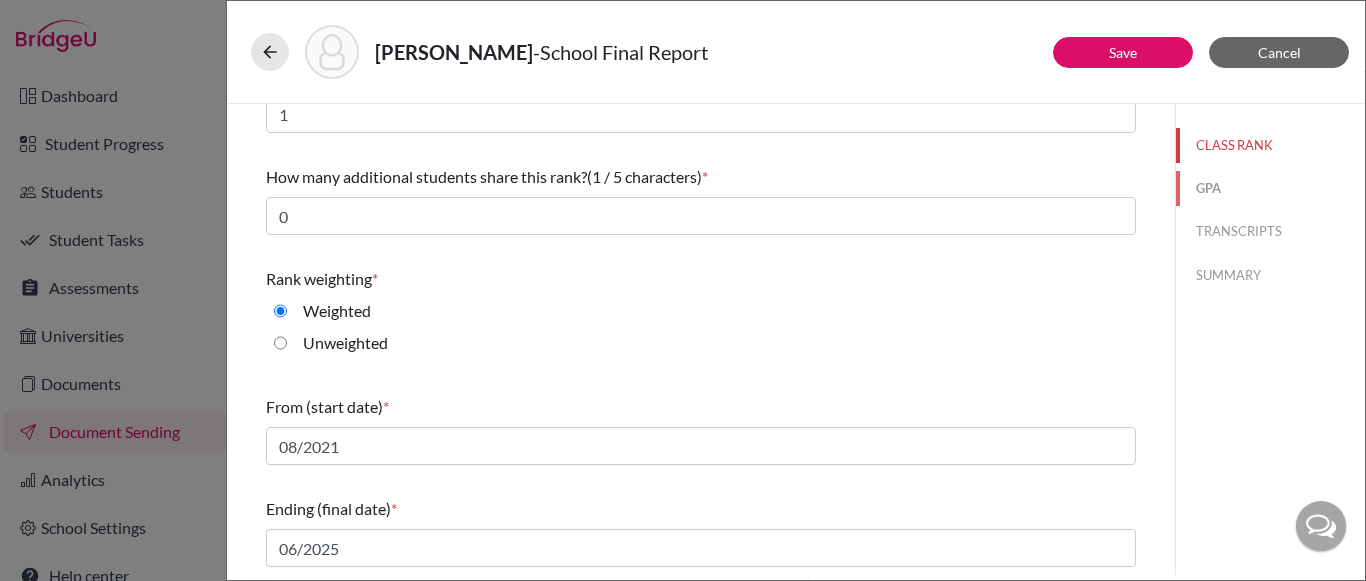 click on "GPA" at bounding box center [1270, 188] 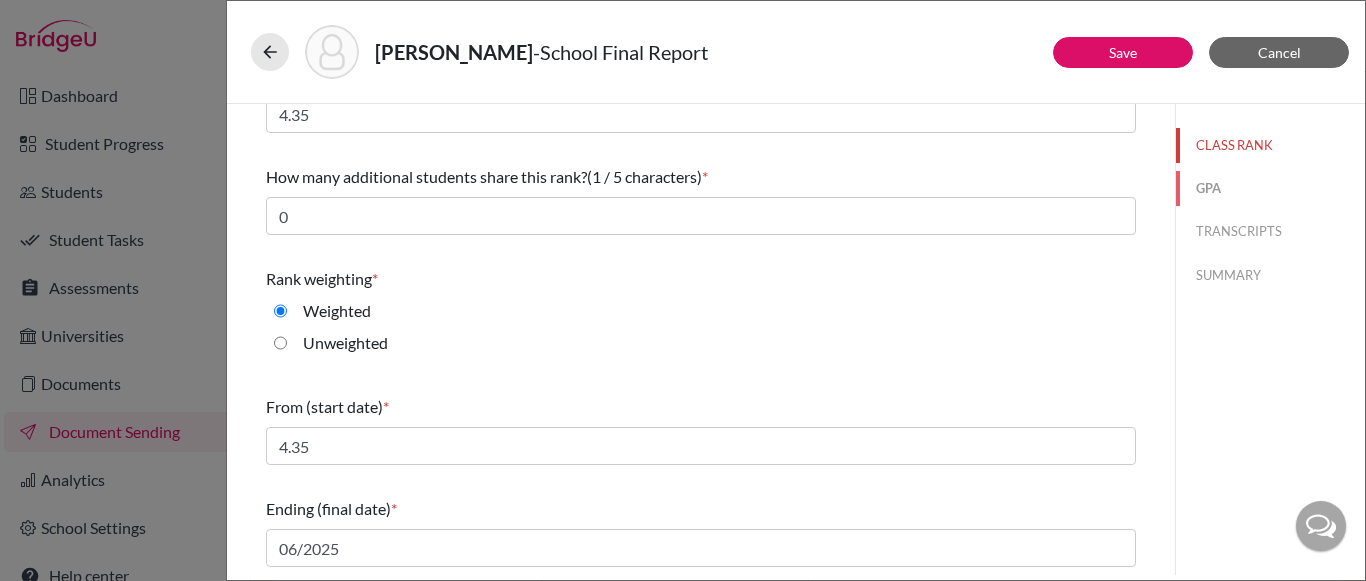 select on "4" 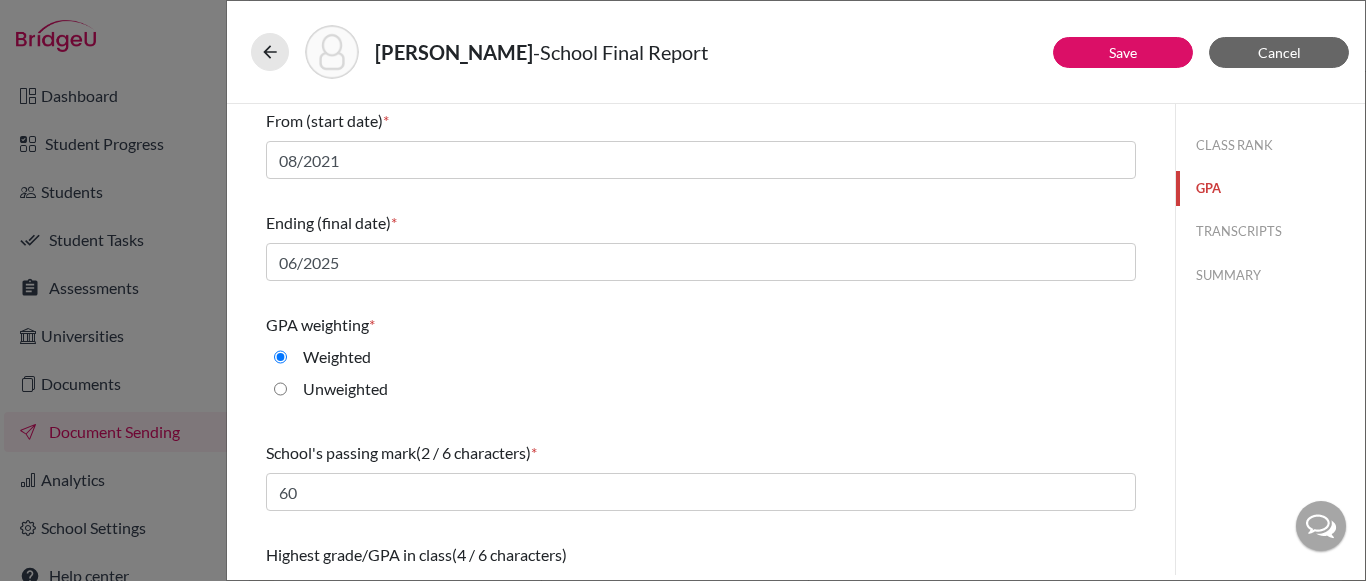 scroll, scrollTop: 381, scrollLeft: 0, axis: vertical 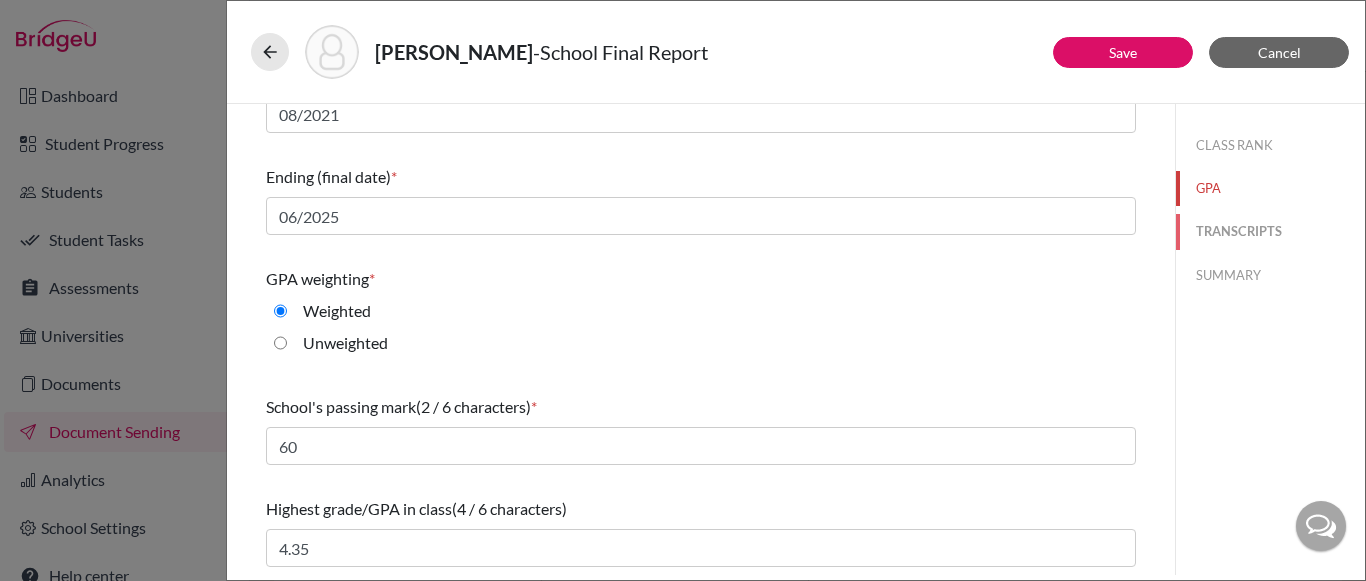 click on "TRANSCRIPTS" at bounding box center (1270, 231) 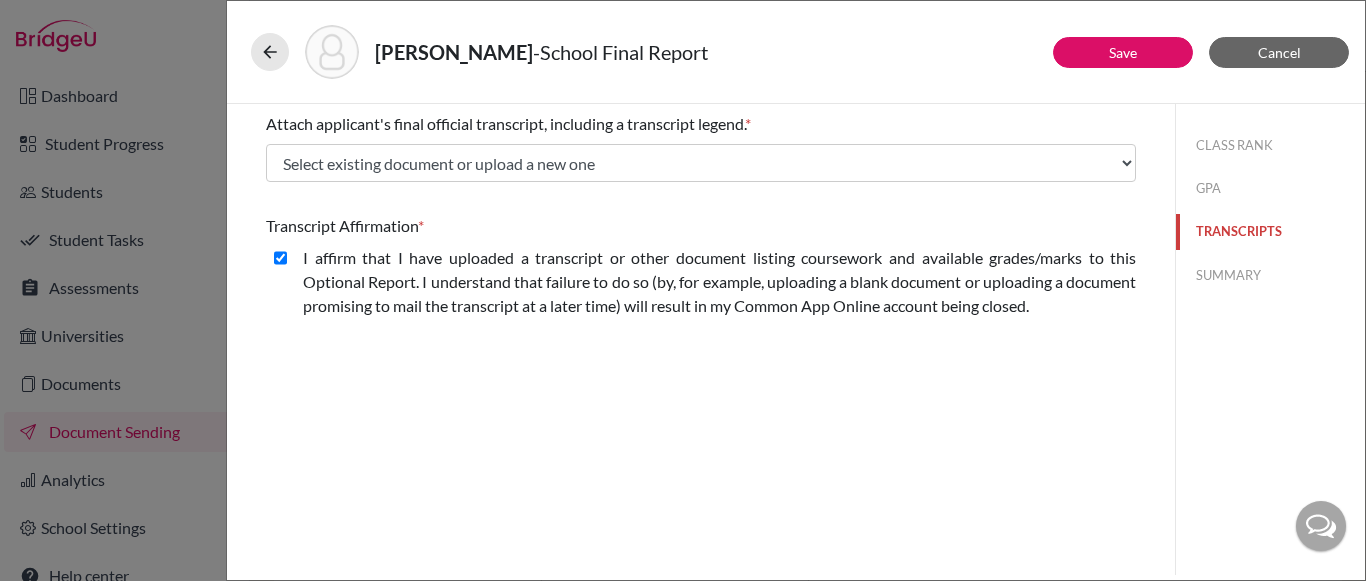 scroll, scrollTop: 0, scrollLeft: 0, axis: both 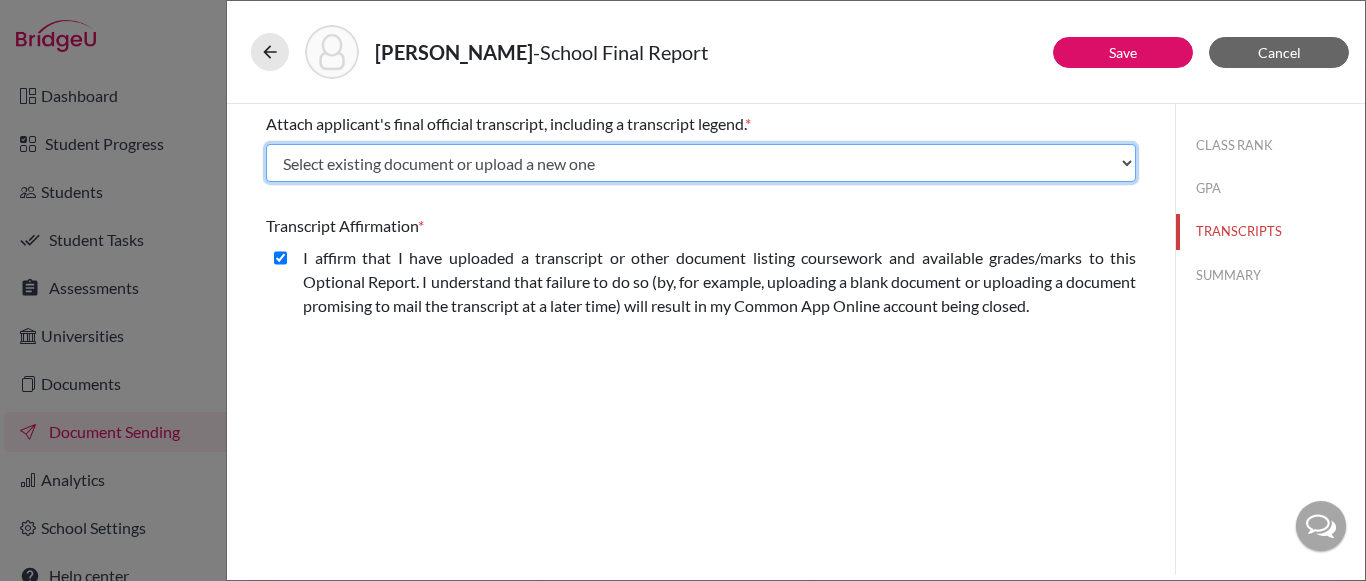 click on "Select existing document or upload a new one [PERSON_NAME] Transcript [PERSON_NAME]' Mid-Year Upload New File" 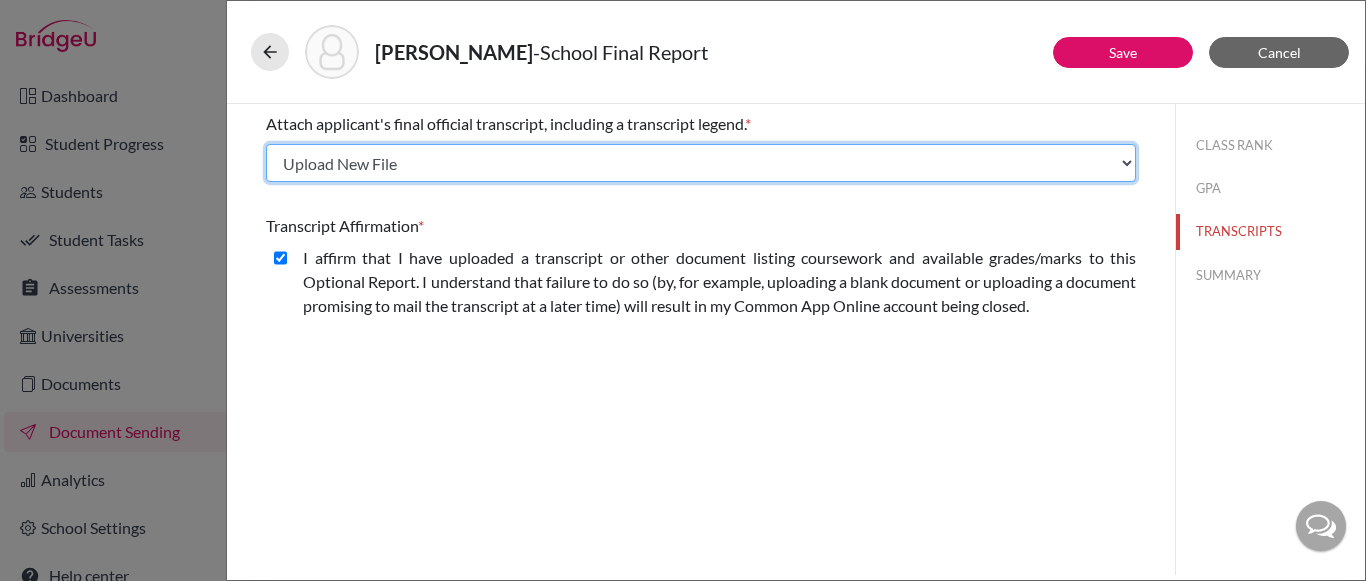 click on "Select existing document or upload a new one [PERSON_NAME] Transcript [PERSON_NAME]' Mid-Year Upload New File" 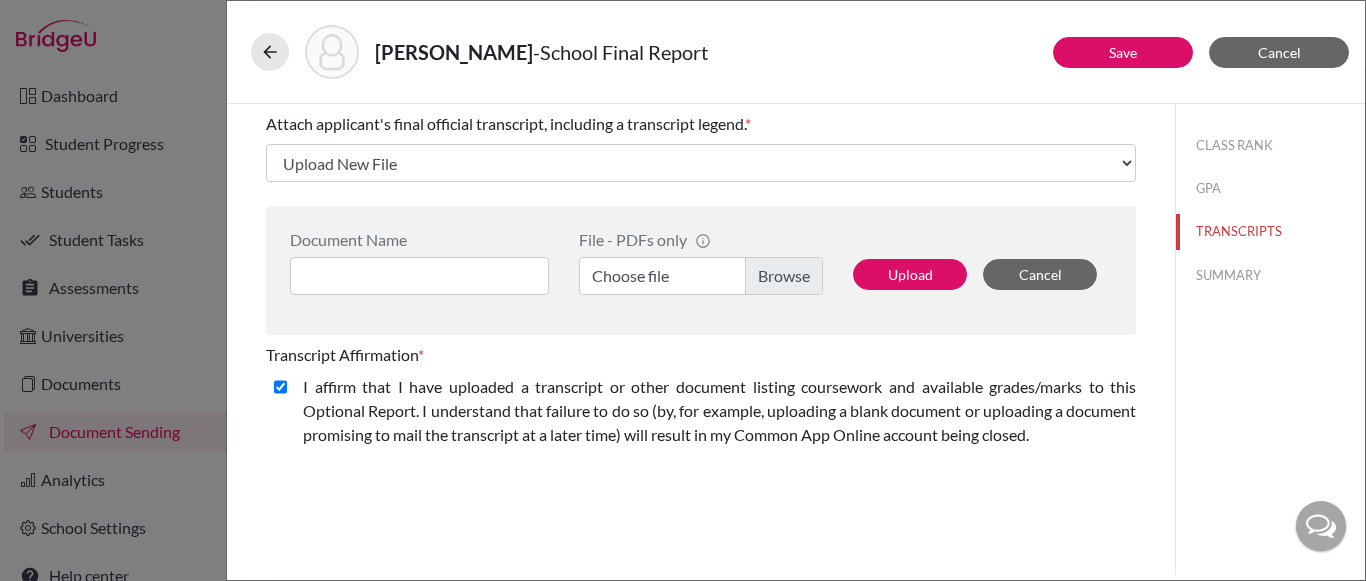 click on "Choose file" at bounding box center [701, 276] 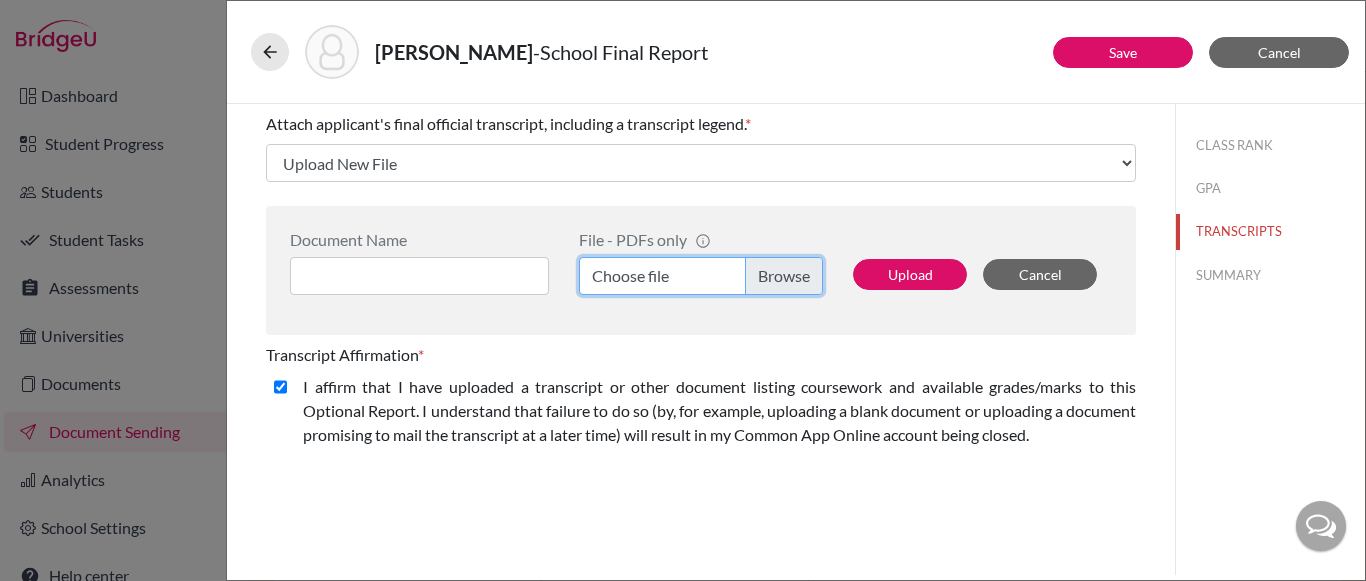 click on "Choose file" at bounding box center (701, 276) 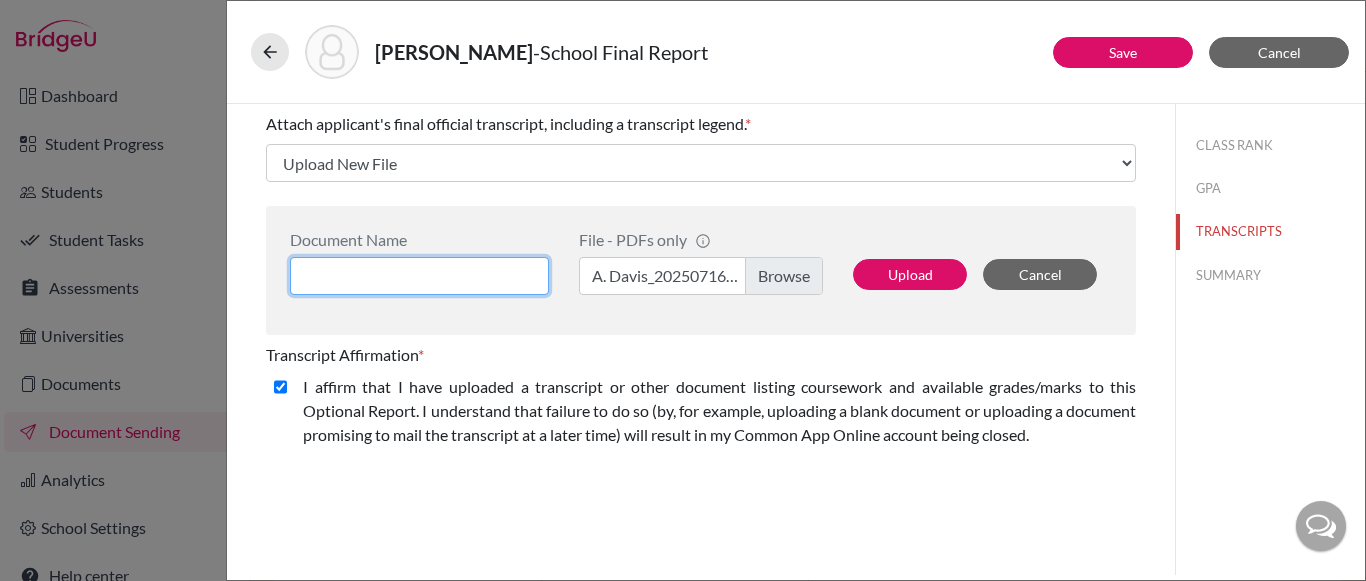 click at bounding box center (419, 276) 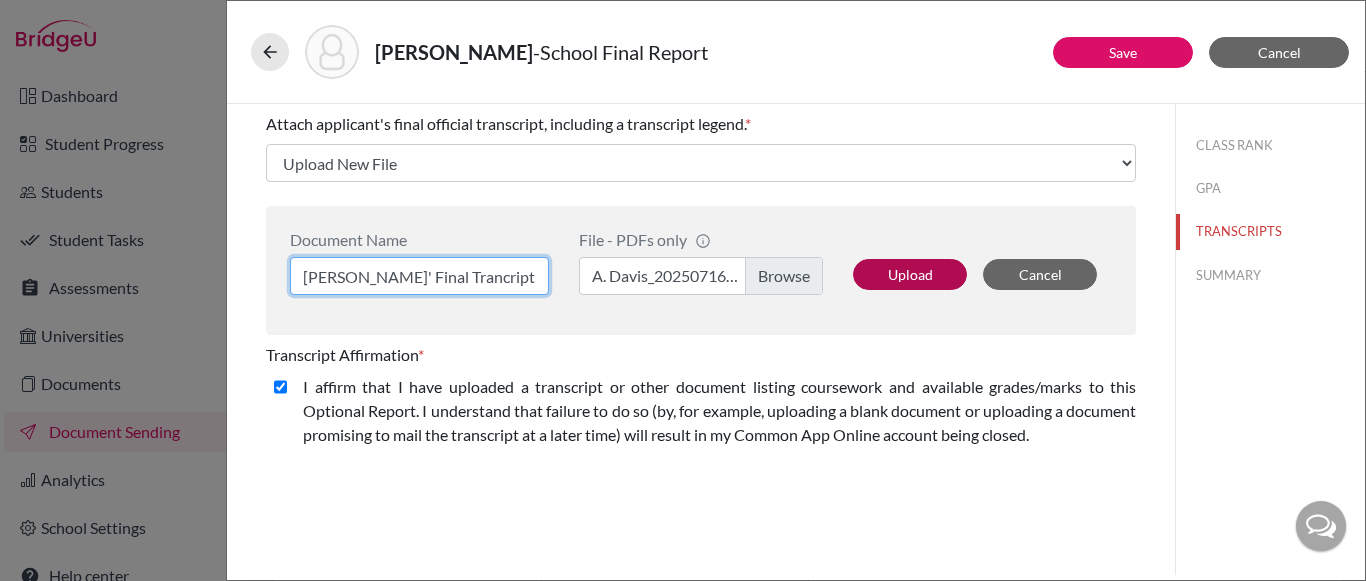 type on "[PERSON_NAME]' Final Trancript" 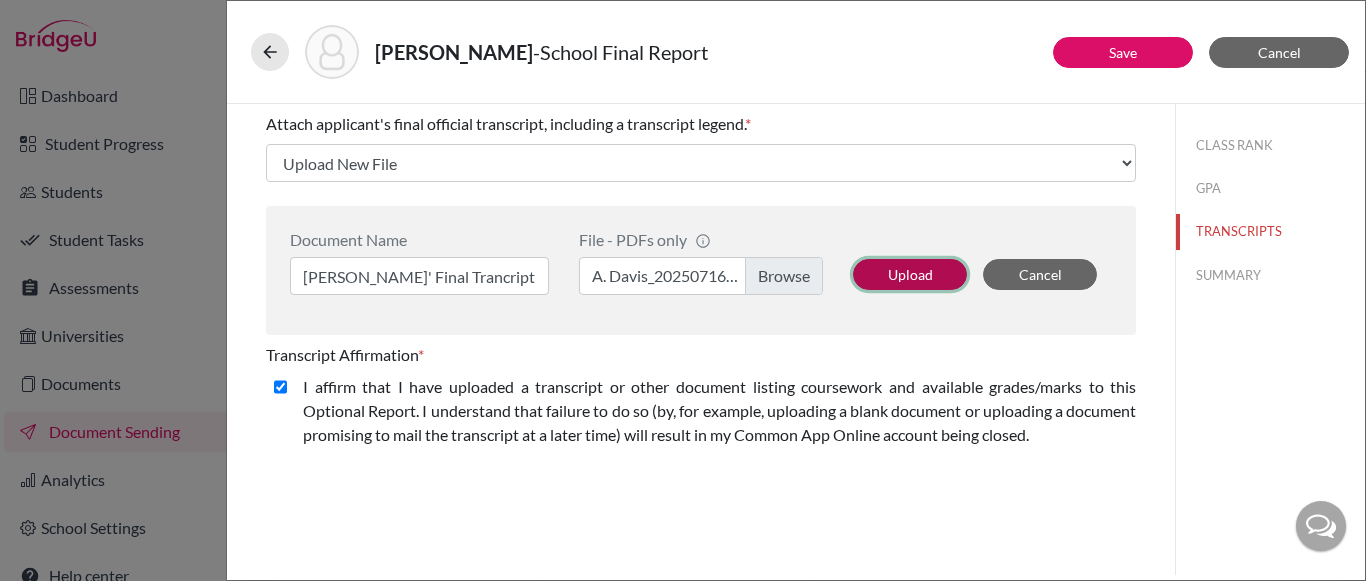 click on "Upload" at bounding box center (910, 274) 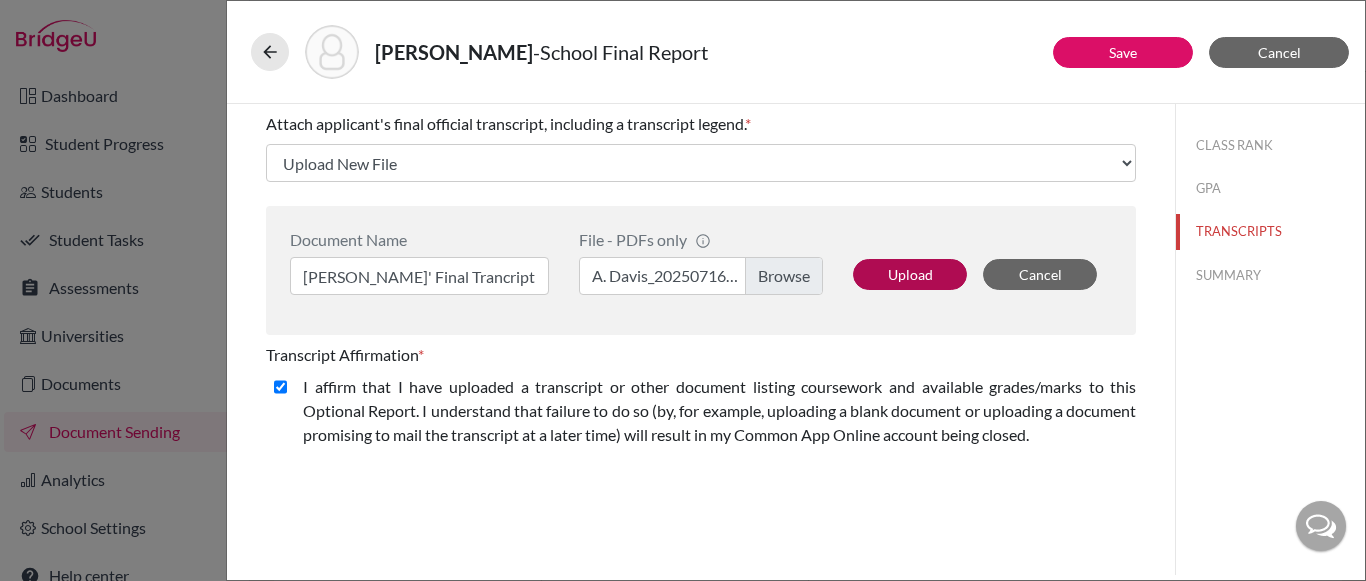 select on "656266" 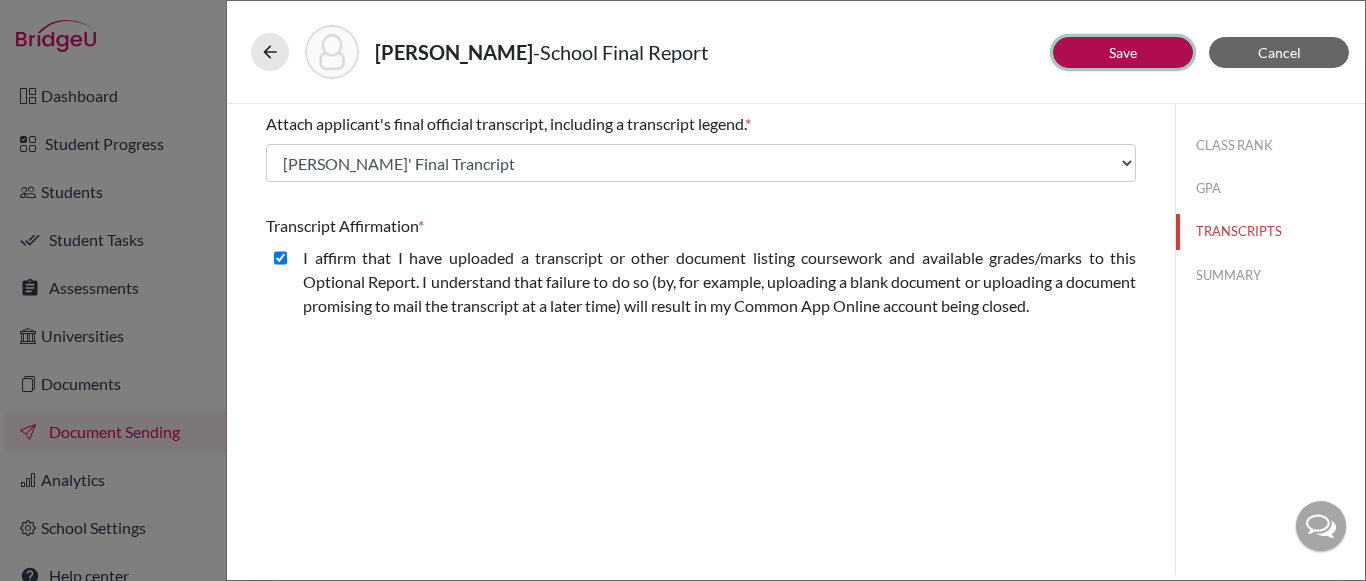 click on "Save" at bounding box center [1123, 52] 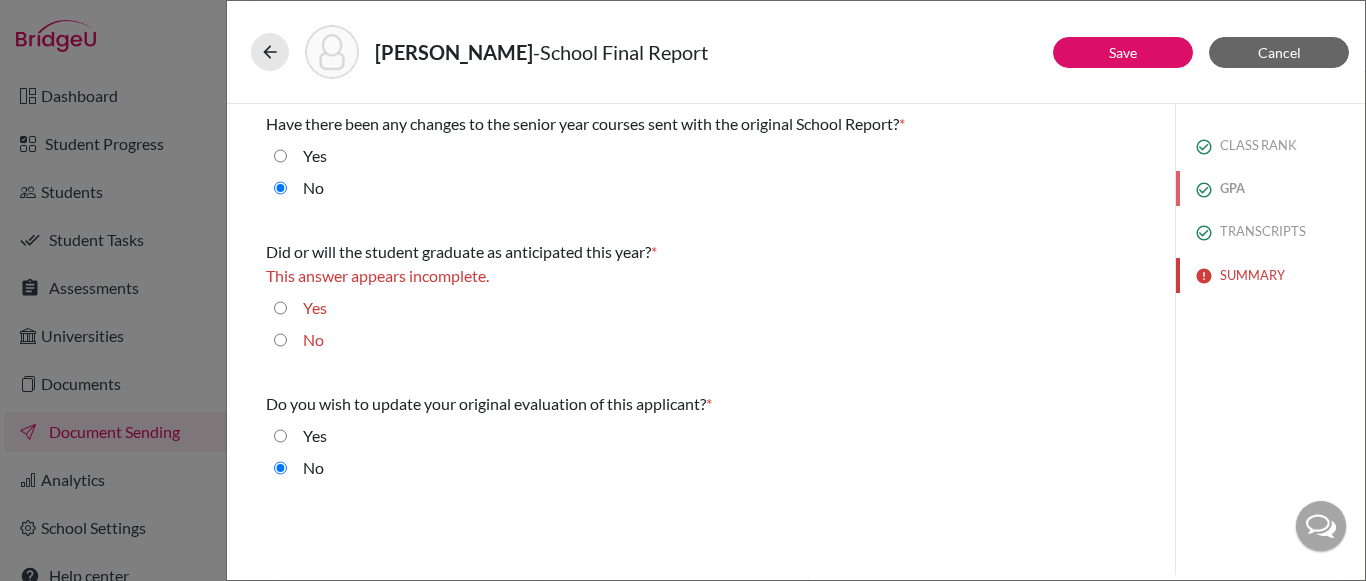 click on "GPA" at bounding box center [1270, 188] 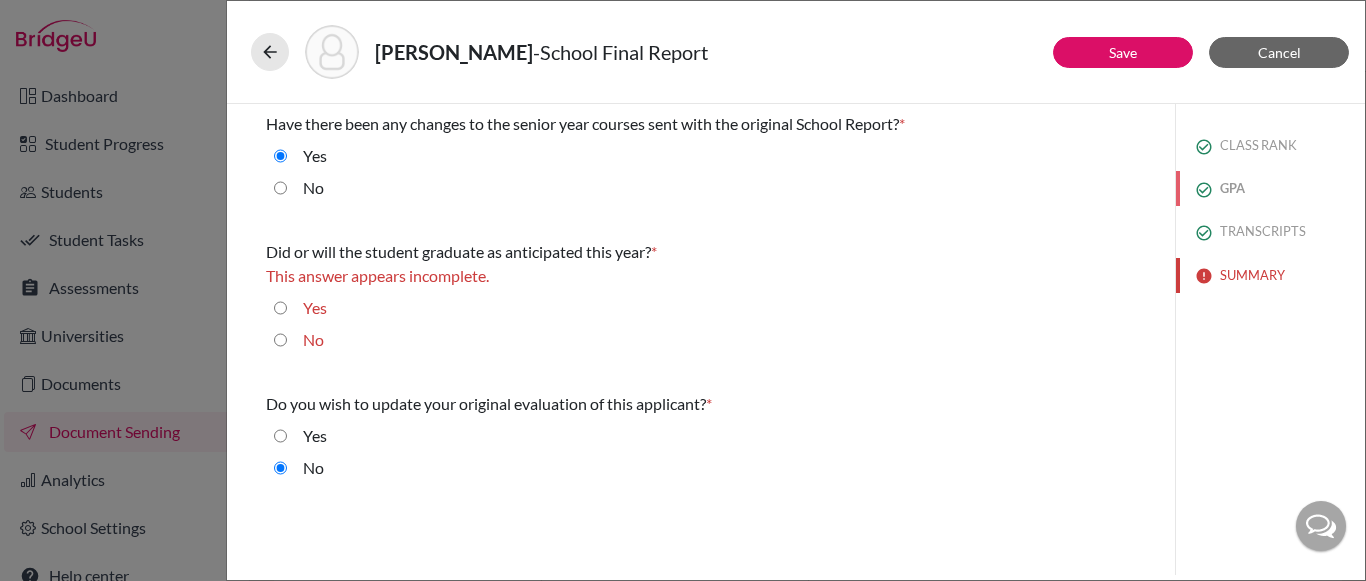 select on "4" 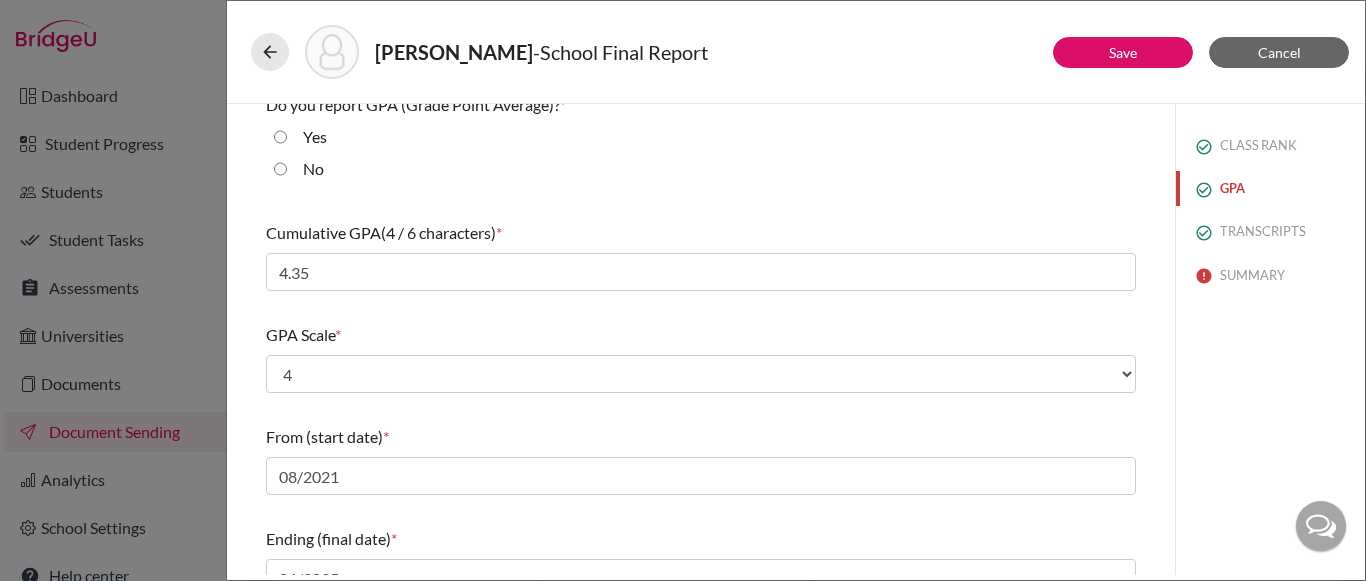 scroll, scrollTop: 0, scrollLeft: 0, axis: both 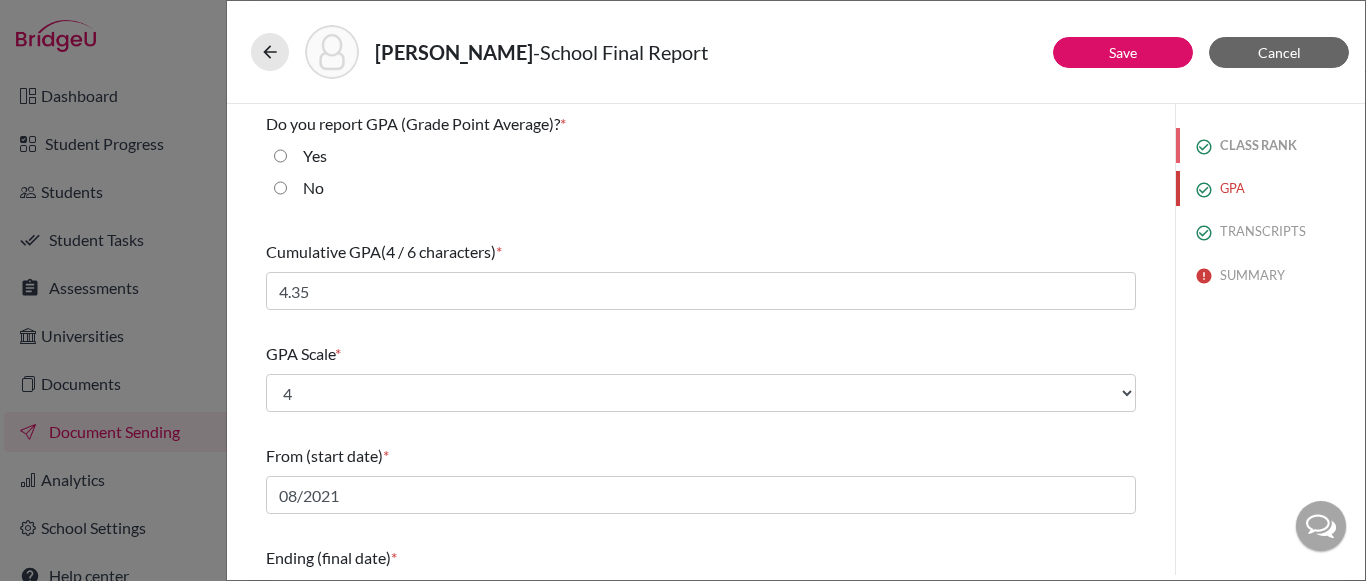 click on "CLASS RANK" at bounding box center (1270, 145) 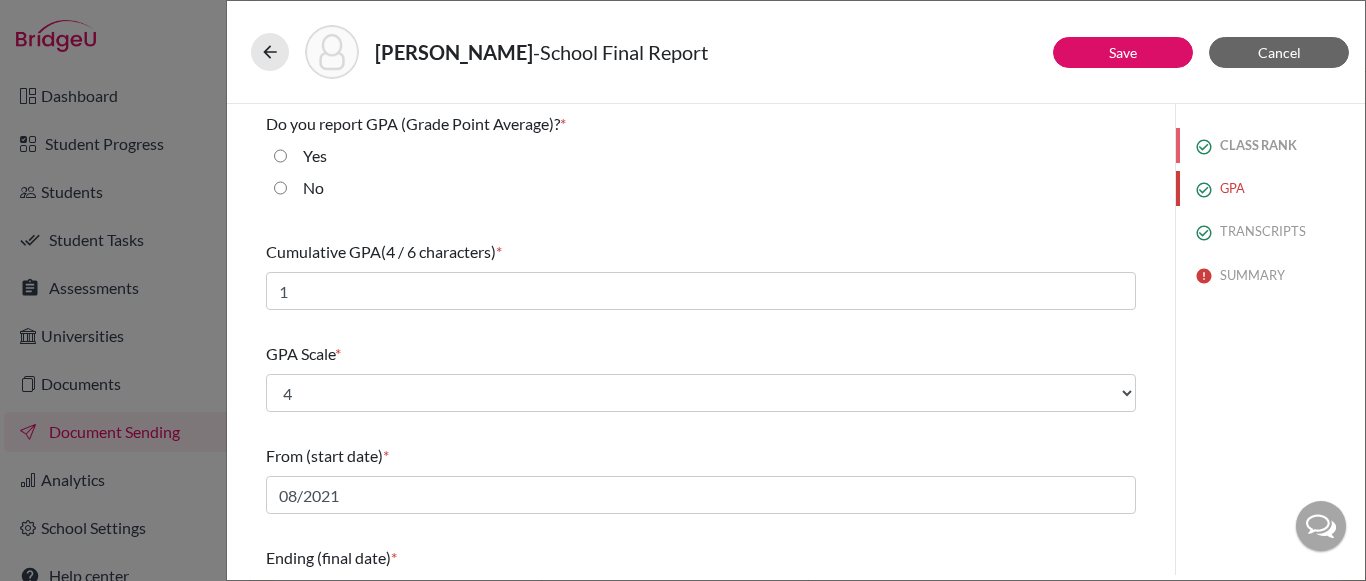 select on "1" 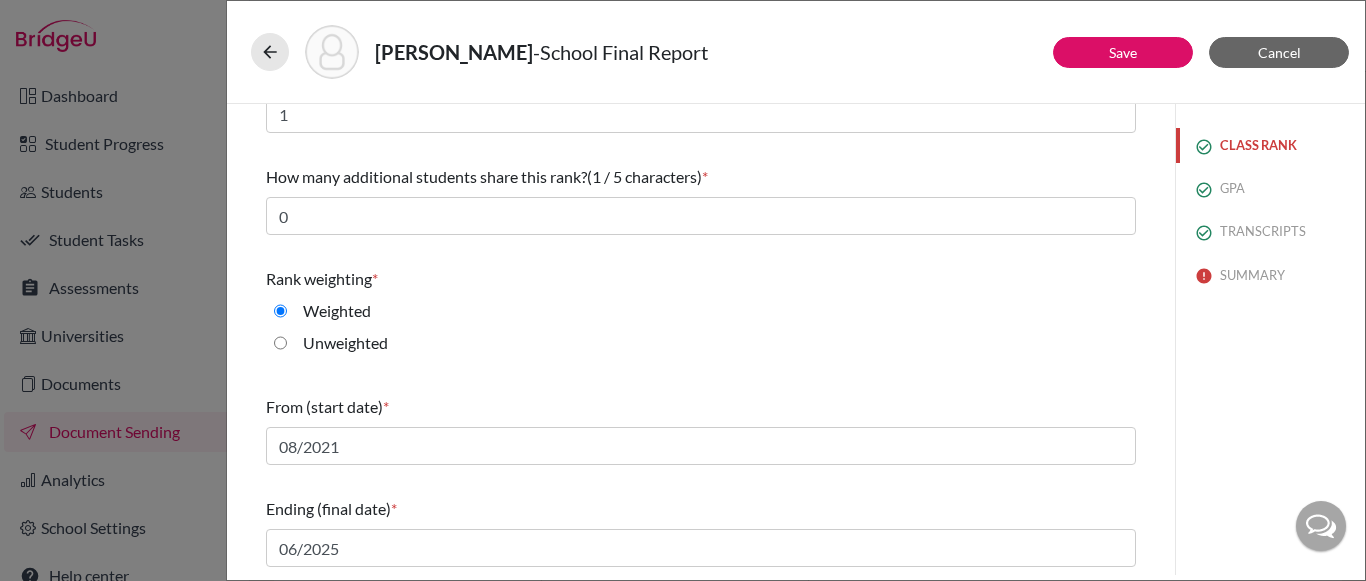 scroll, scrollTop: 0, scrollLeft: 0, axis: both 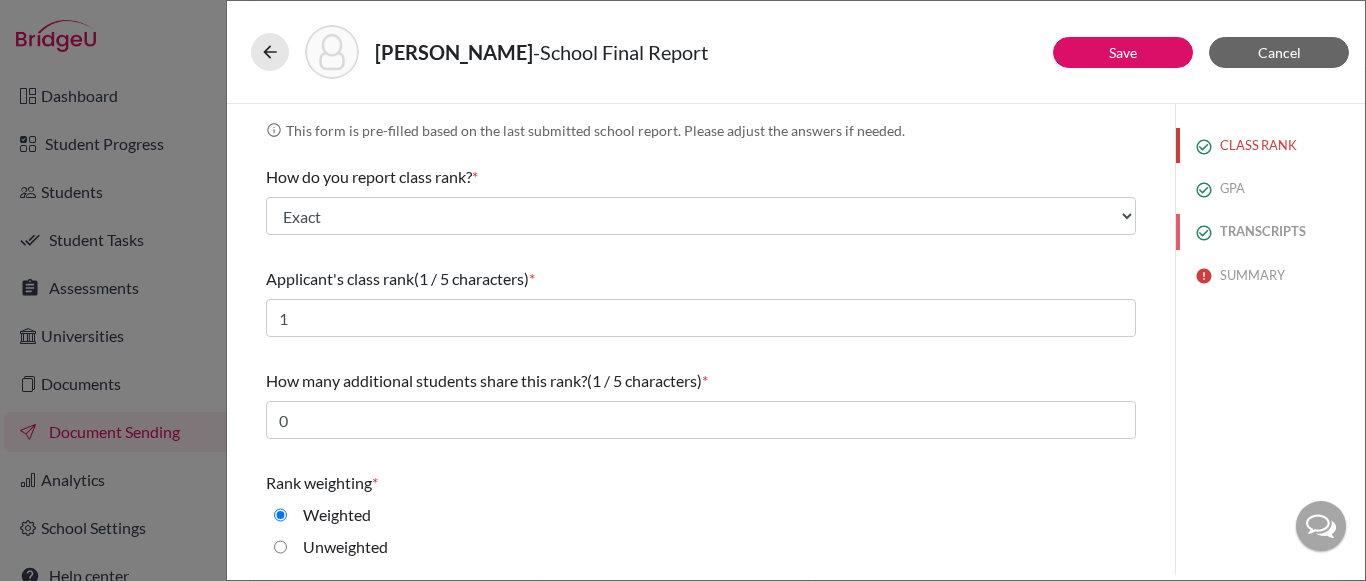 click on "TRANSCRIPTS" at bounding box center [1270, 231] 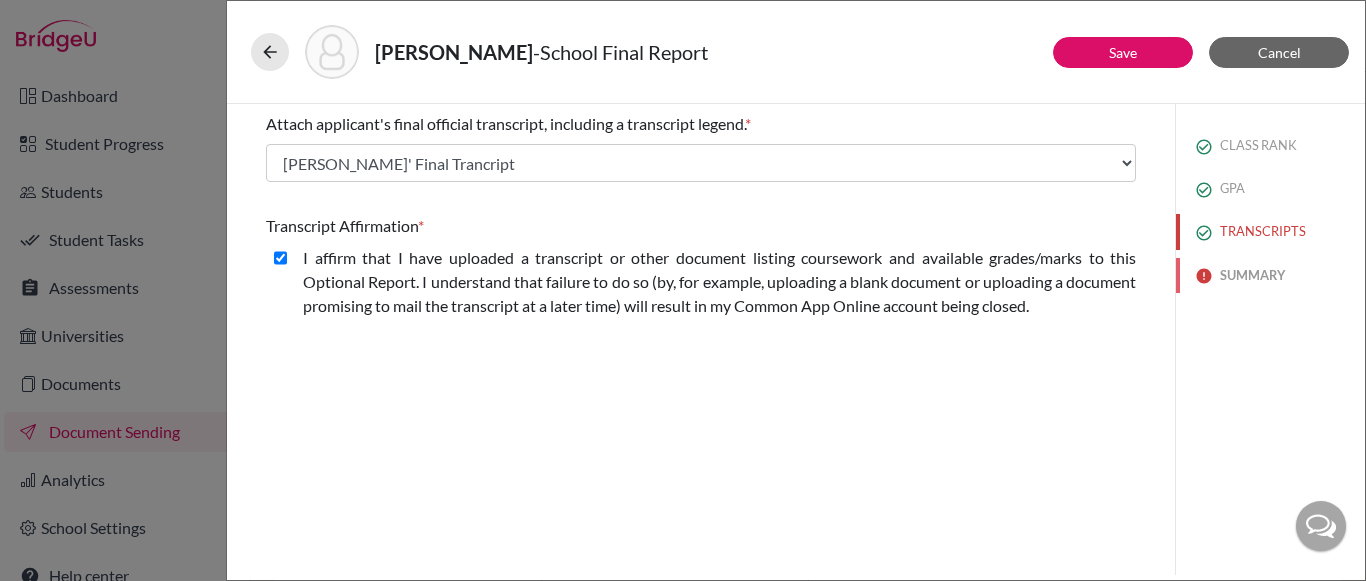 click on "SUMMARY" at bounding box center [1270, 275] 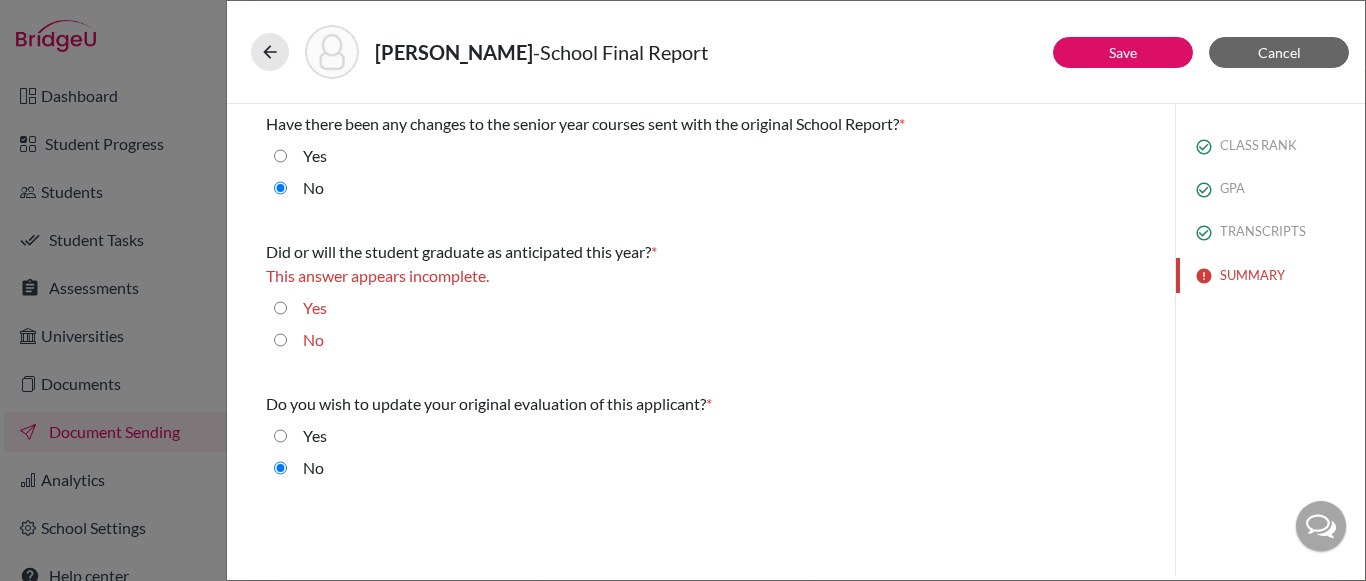 click on "Yes" at bounding box center (280, 308) 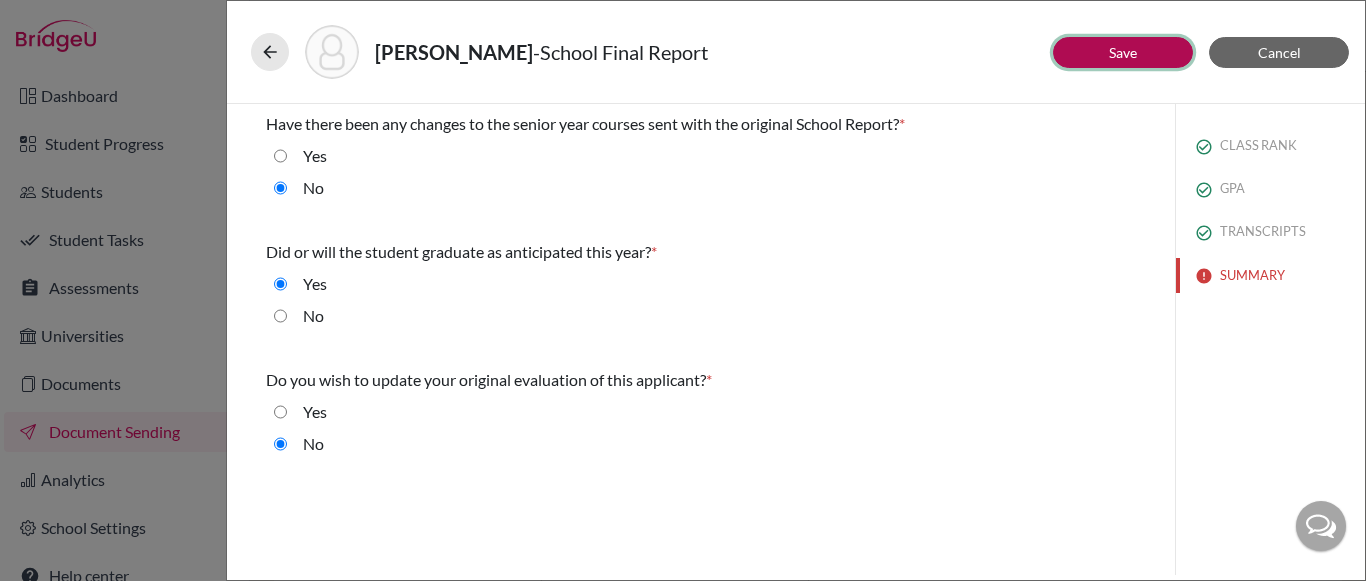 click on "Save" at bounding box center (1123, 52) 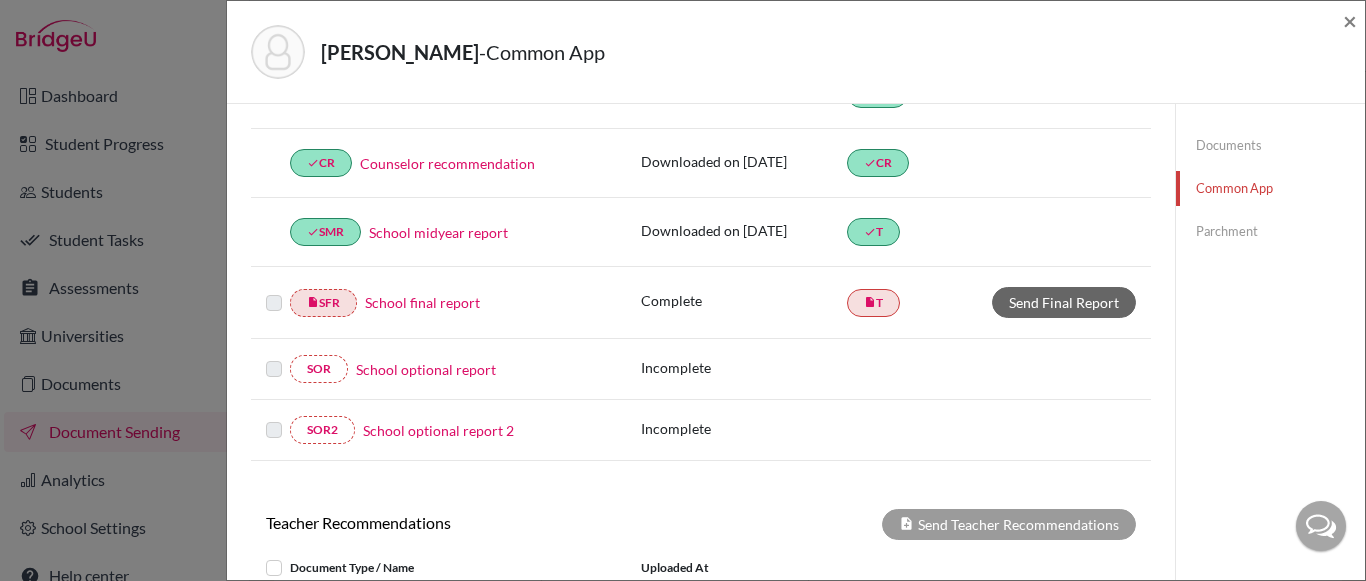 scroll, scrollTop: 344, scrollLeft: 0, axis: vertical 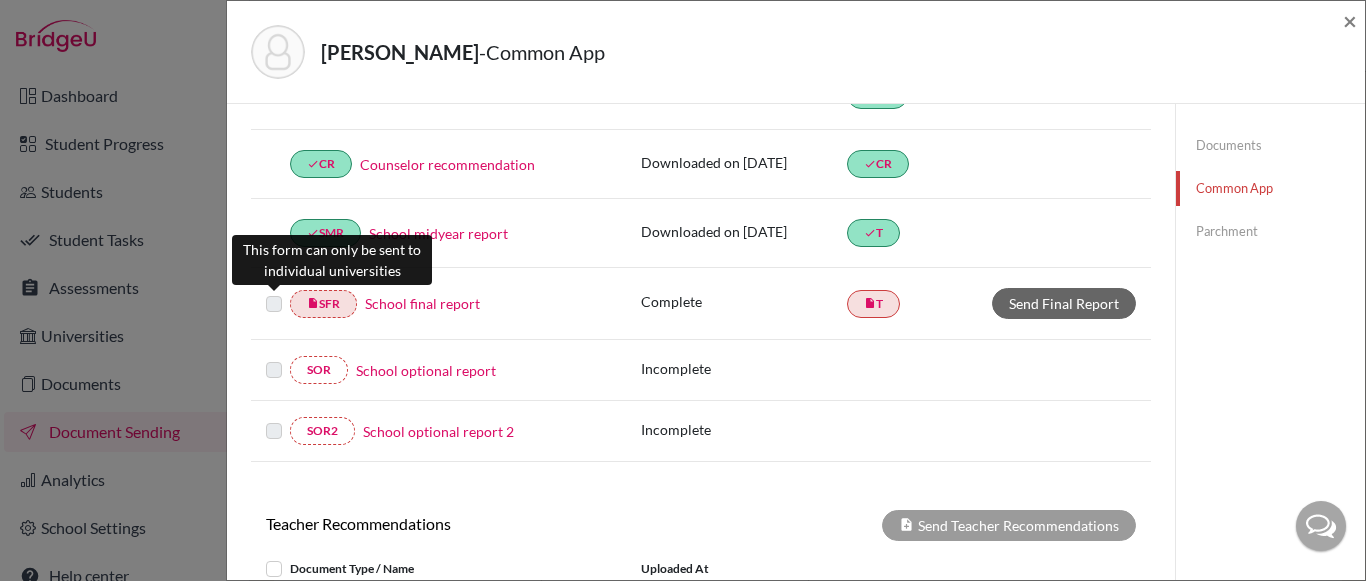 click at bounding box center (274, 292) 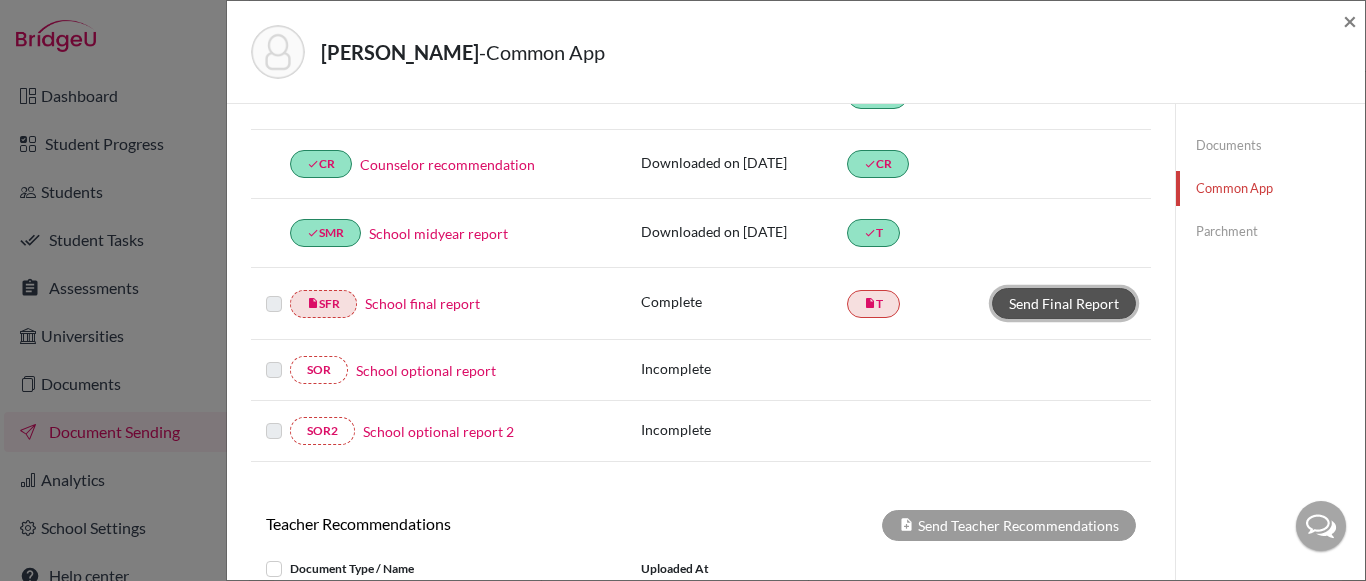 click on "Send Final Report" at bounding box center [1064, 303] 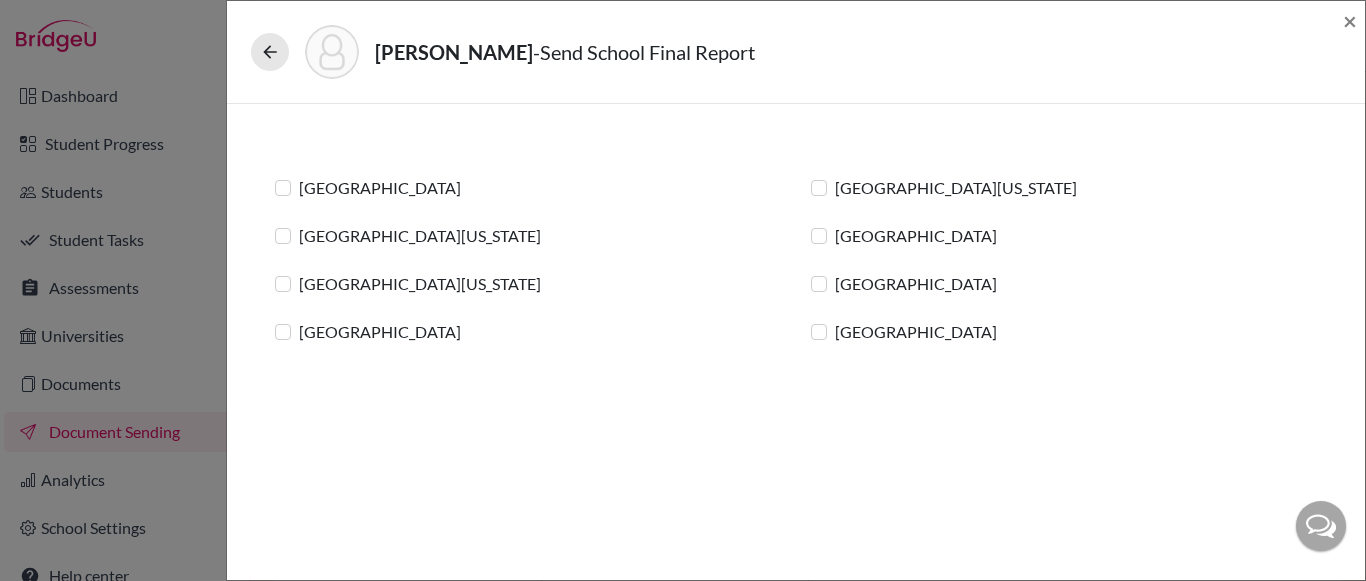 click on "[GEOGRAPHIC_DATA]" at bounding box center [380, 188] 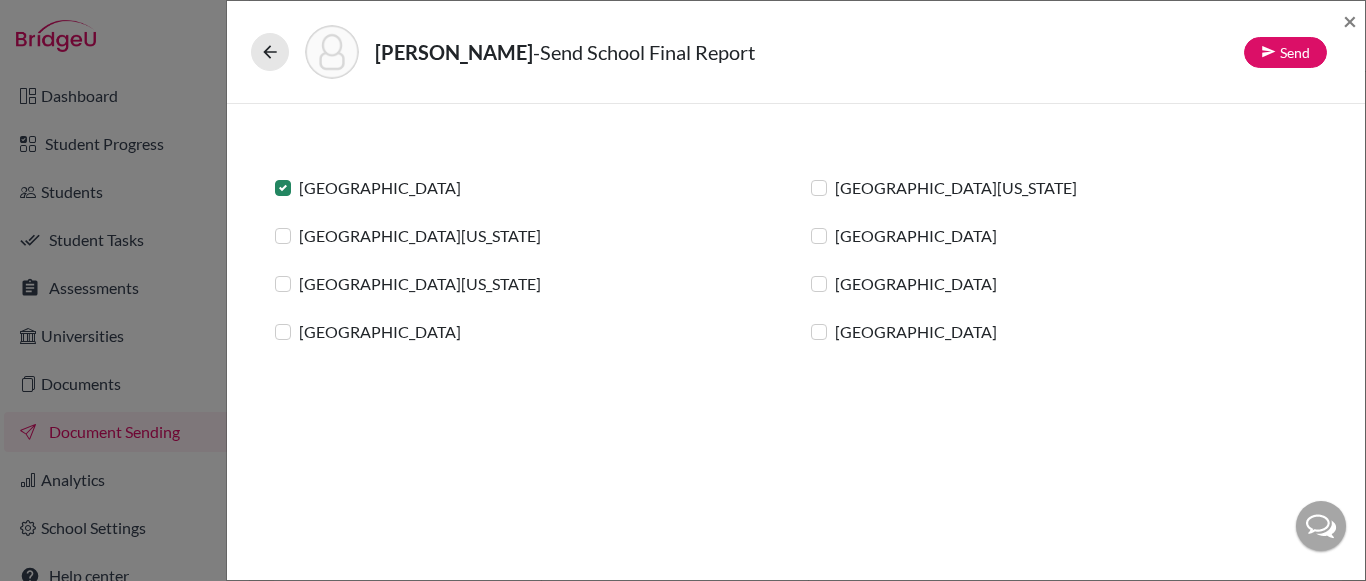 click on "[GEOGRAPHIC_DATA][US_STATE]" 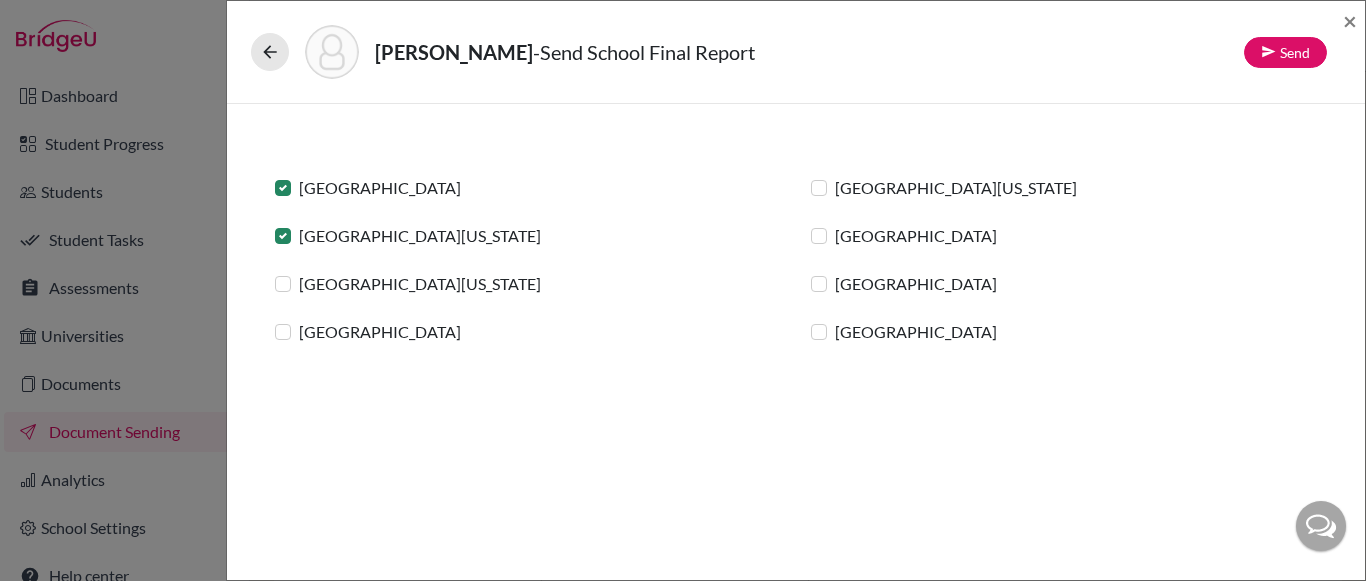 click on "[GEOGRAPHIC_DATA][US_STATE]" at bounding box center [408, 284] 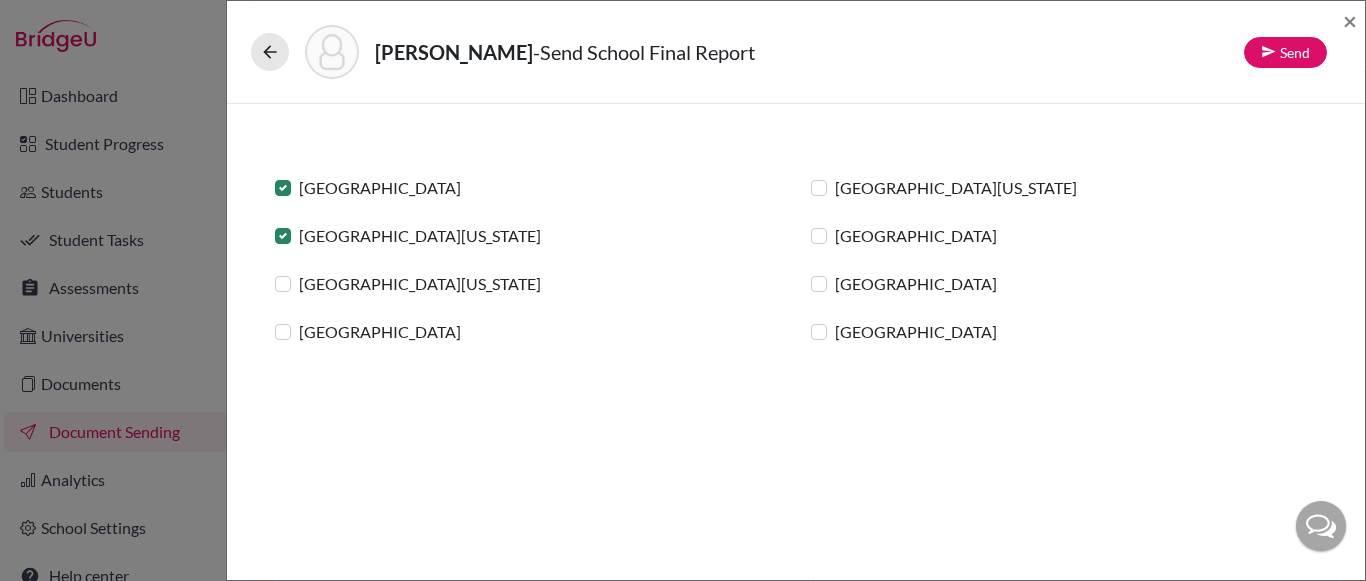 click on "[GEOGRAPHIC_DATA][US_STATE]" at bounding box center [420, 284] 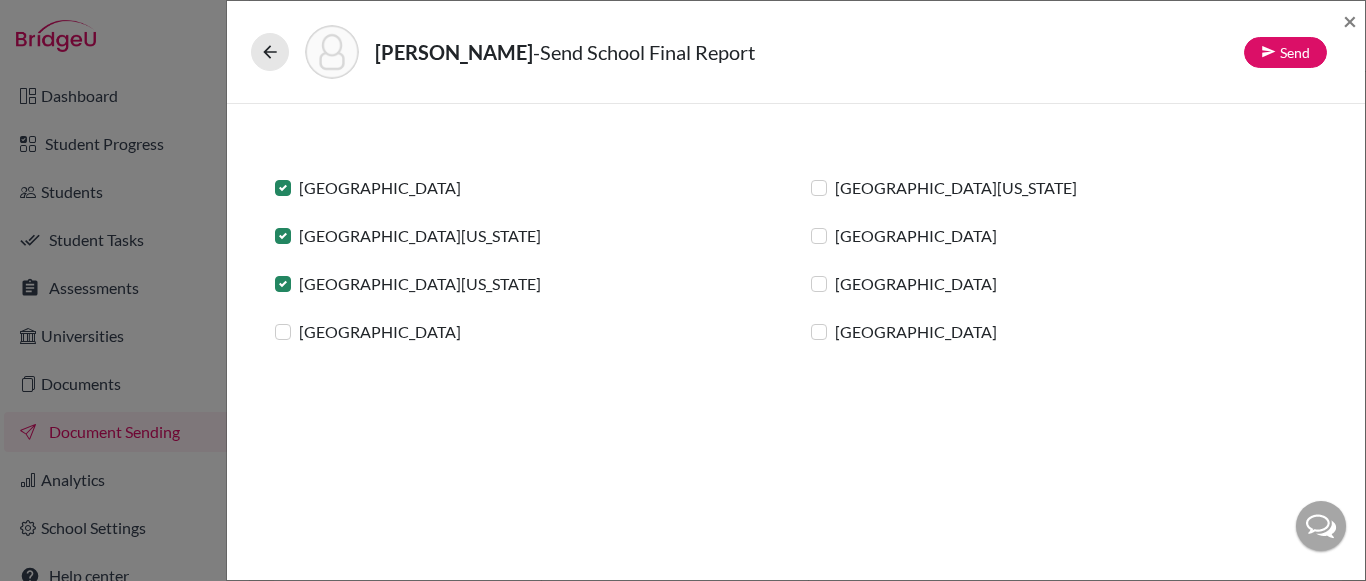 click on "[GEOGRAPHIC_DATA]" at bounding box center [380, 332] 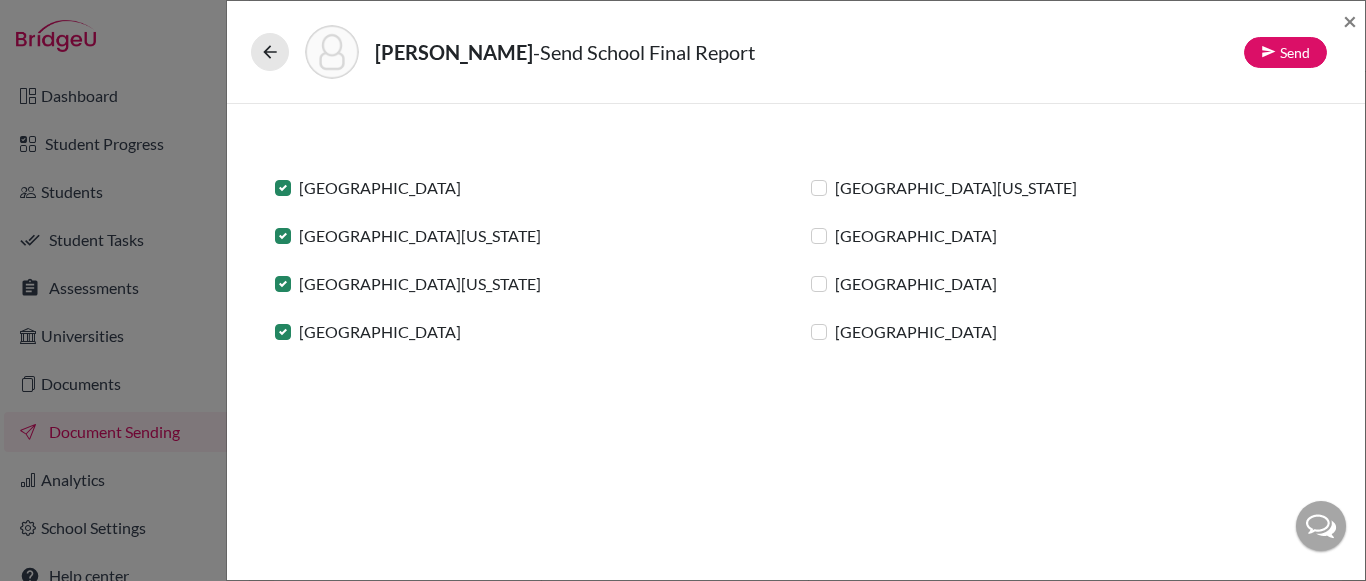 click on "[GEOGRAPHIC_DATA][US_STATE]" at bounding box center (956, 188) 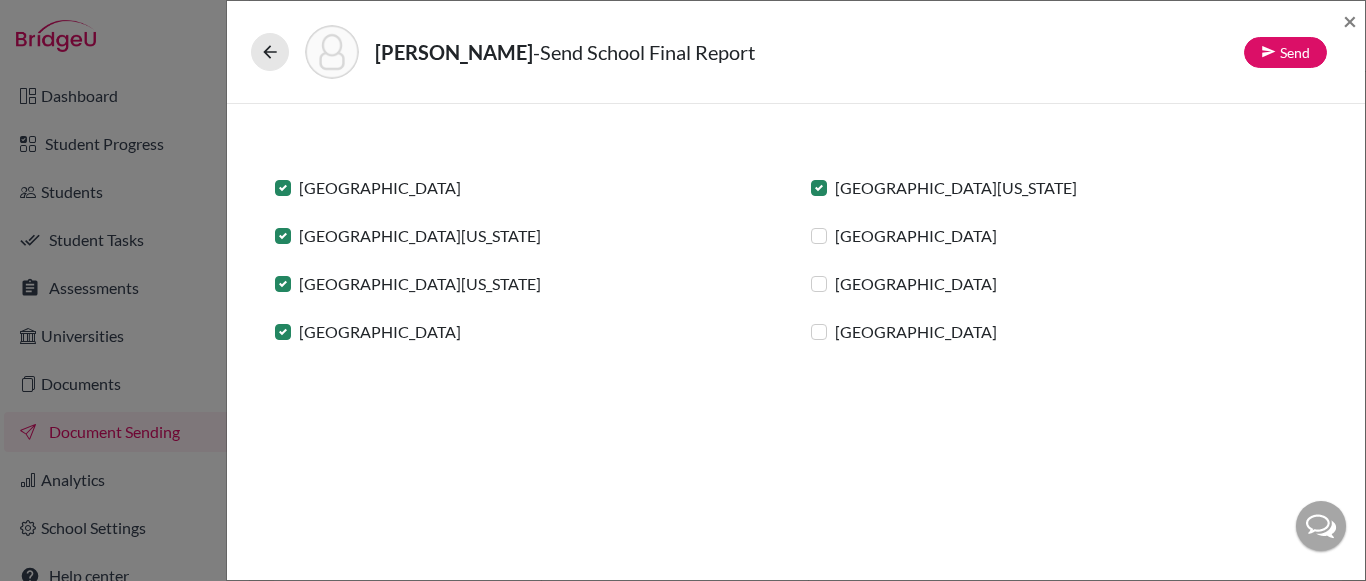 click on "[GEOGRAPHIC_DATA]" at bounding box center [916, 236] 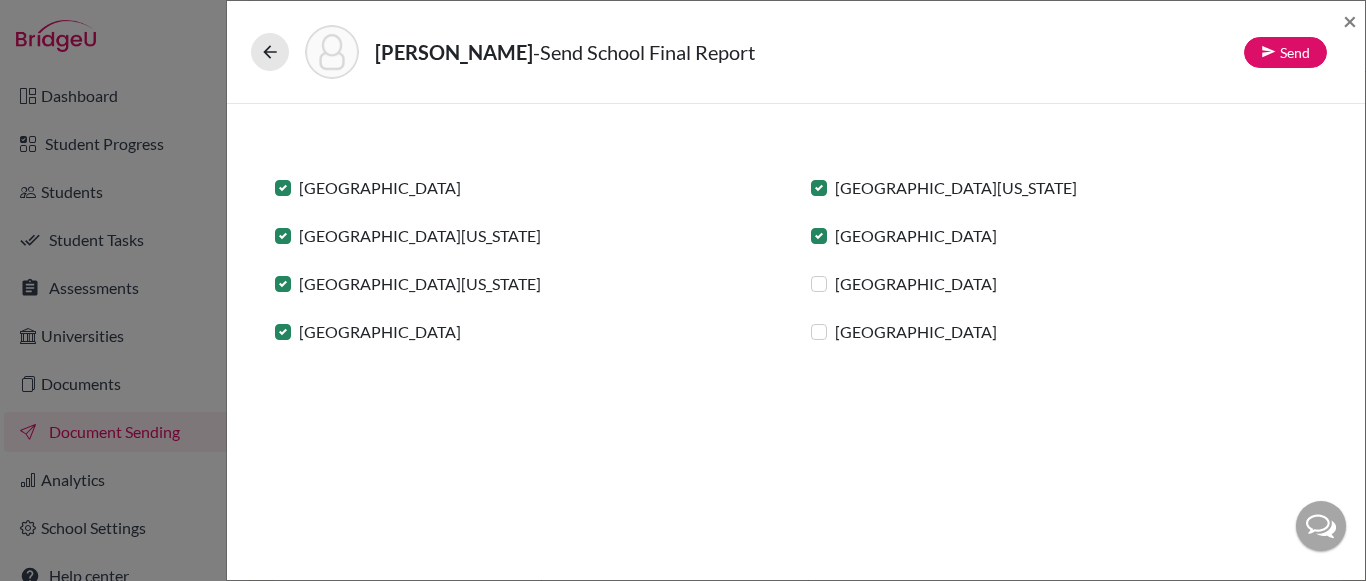 click on "[GEOGRAPHIC_DATA]" 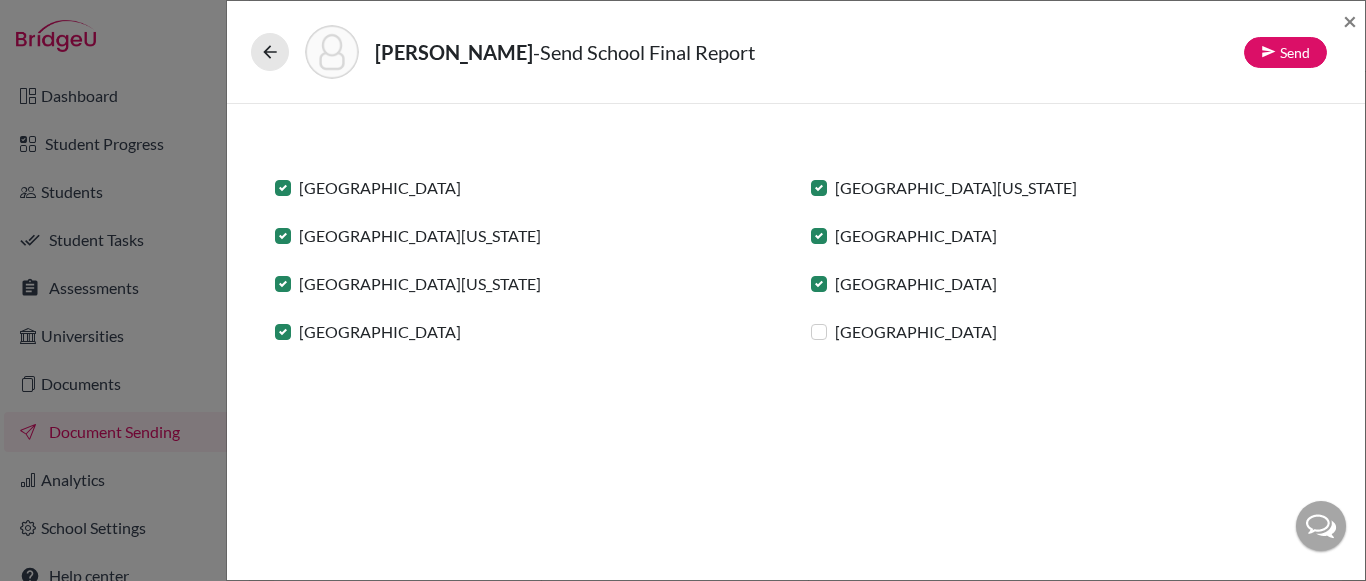click on "[GEOGRAPHIC_DATA]" at bounding box center [916, 332] 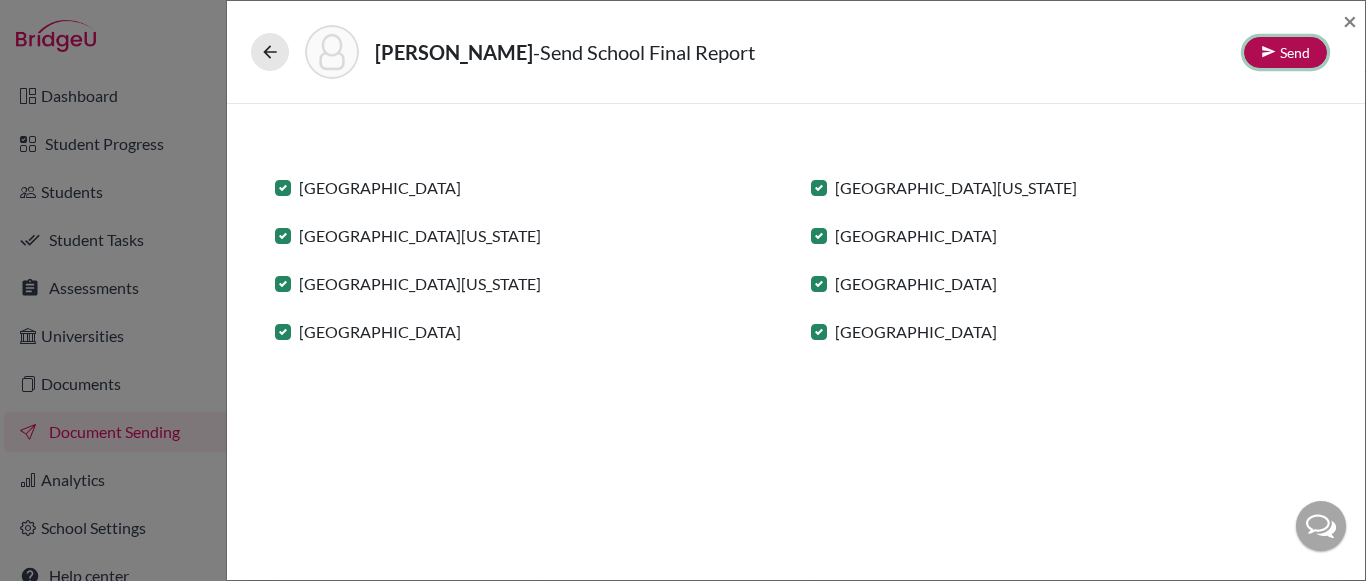 click on "Send" 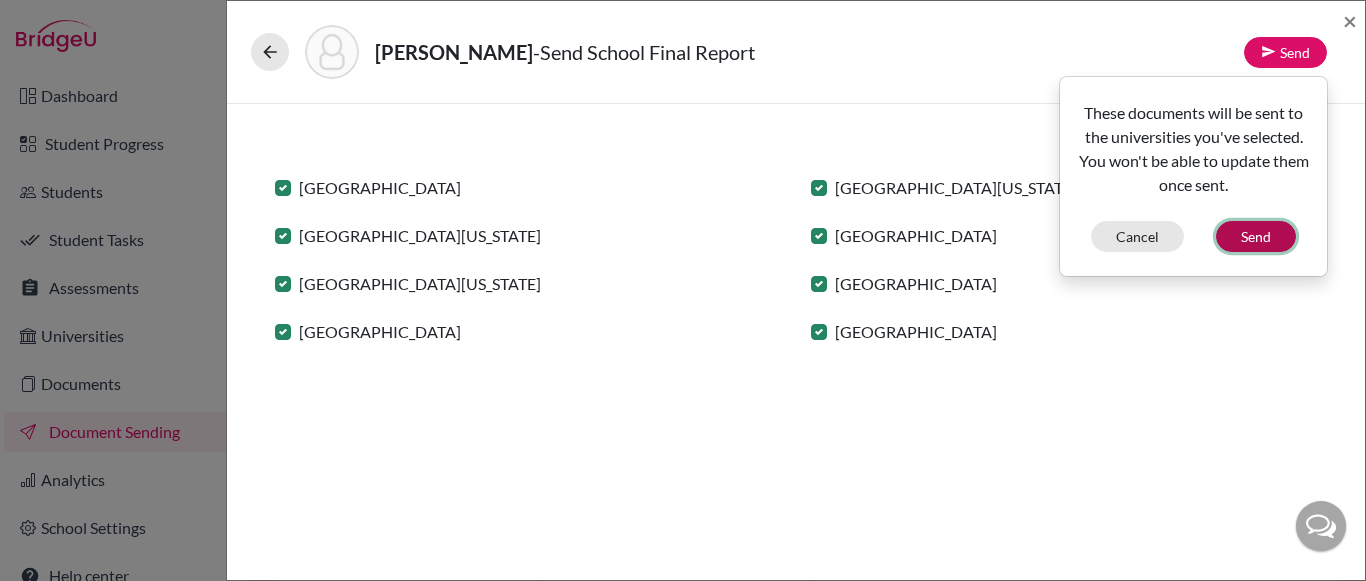 click on "Send" at bounding box center (1256, 236) 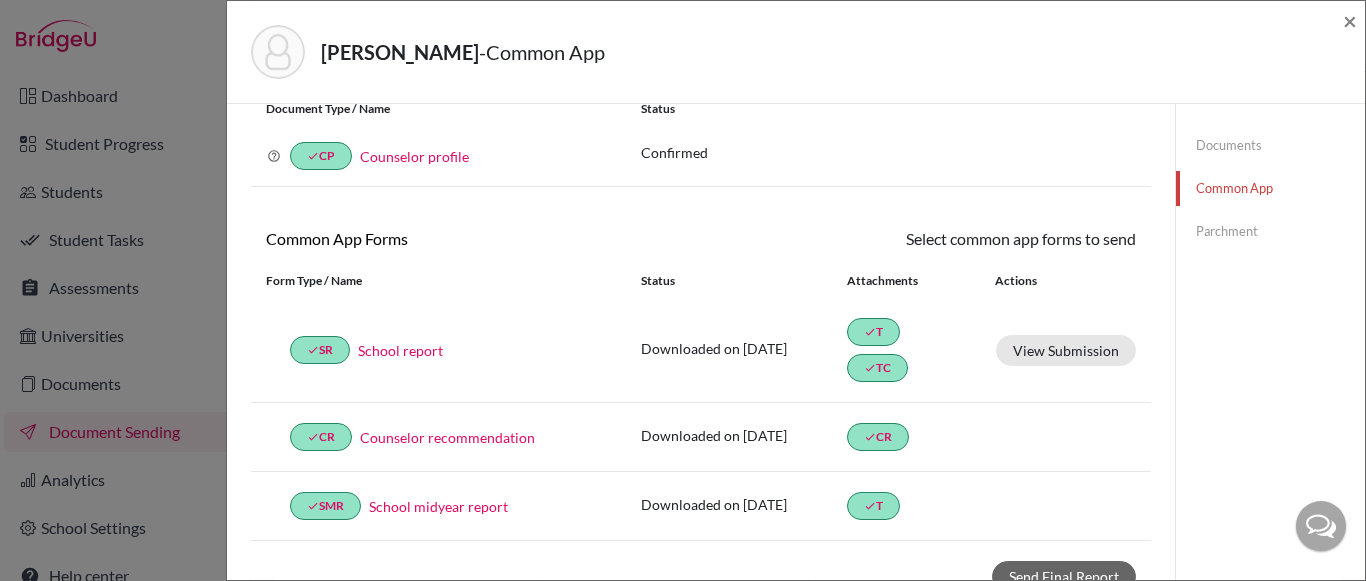scroll, scrollTop: 0, scrollLeft: 0, axis: both 